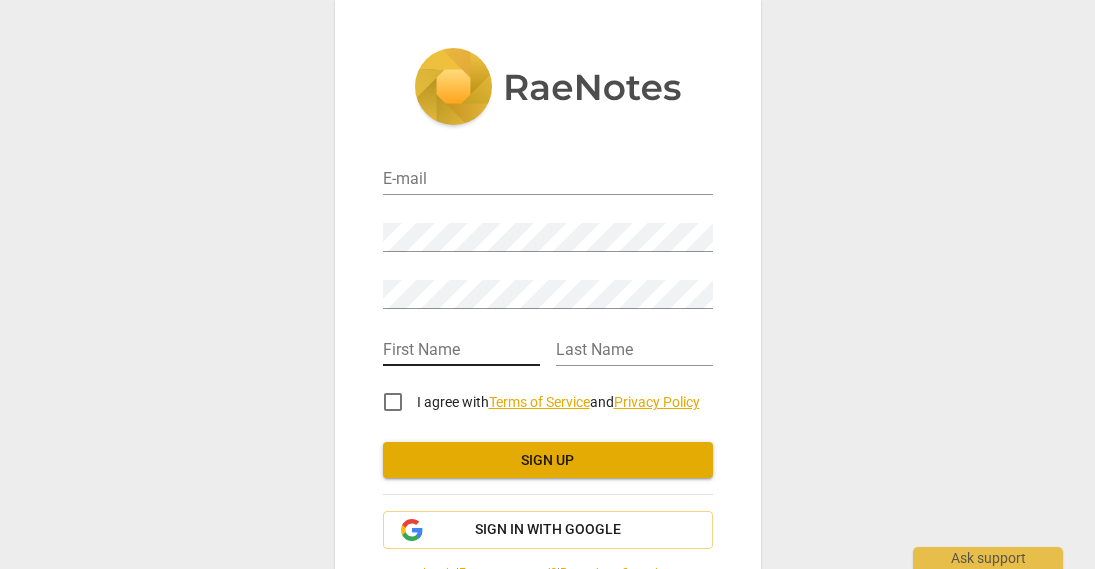 scroll, scrollTop: 0, scrollLeft: 0, axis: both 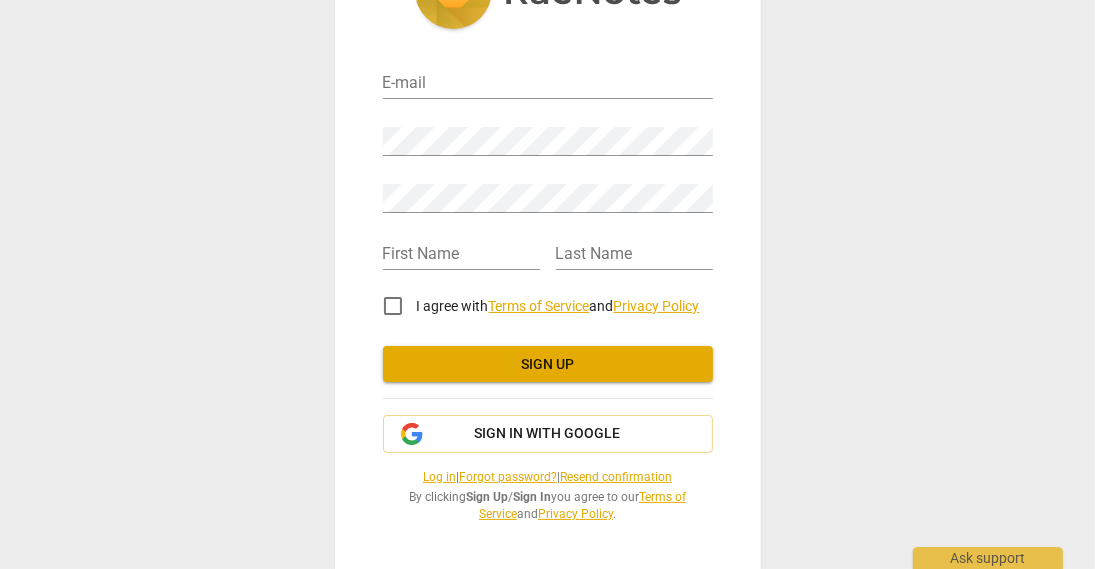 click on "E-mail" at bounding box center (548, 76) 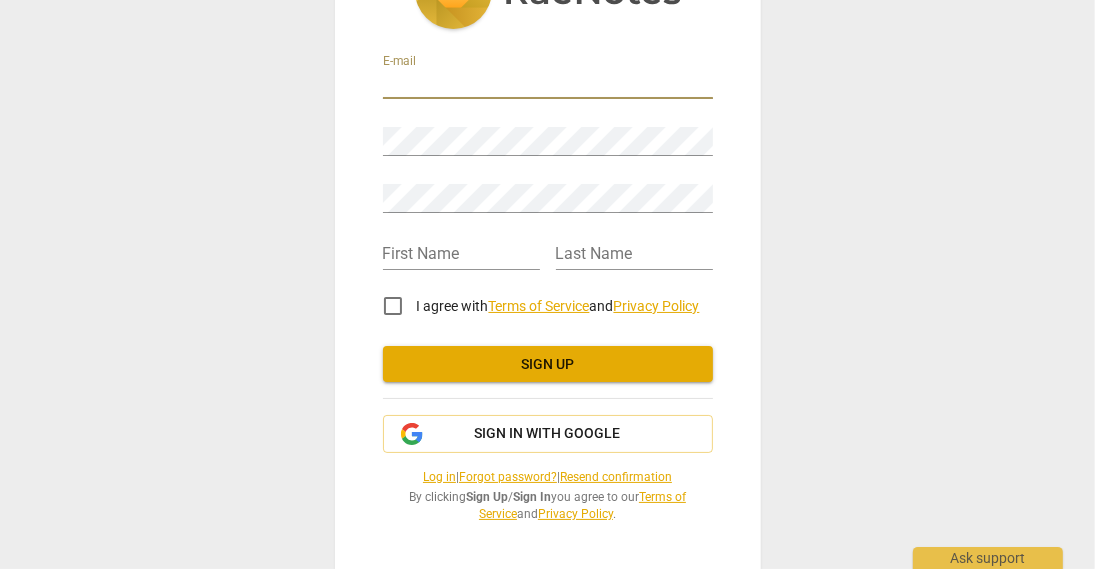 click at bounding box center (548, 84) 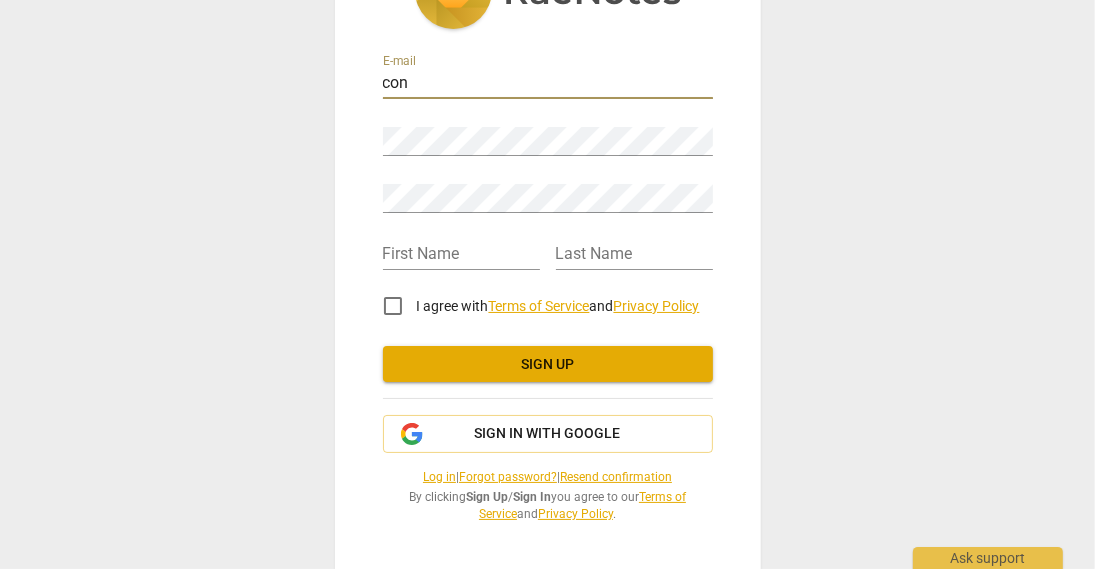 type on "[EMAIL_ADDRESS][DOMAIN_NAME]" 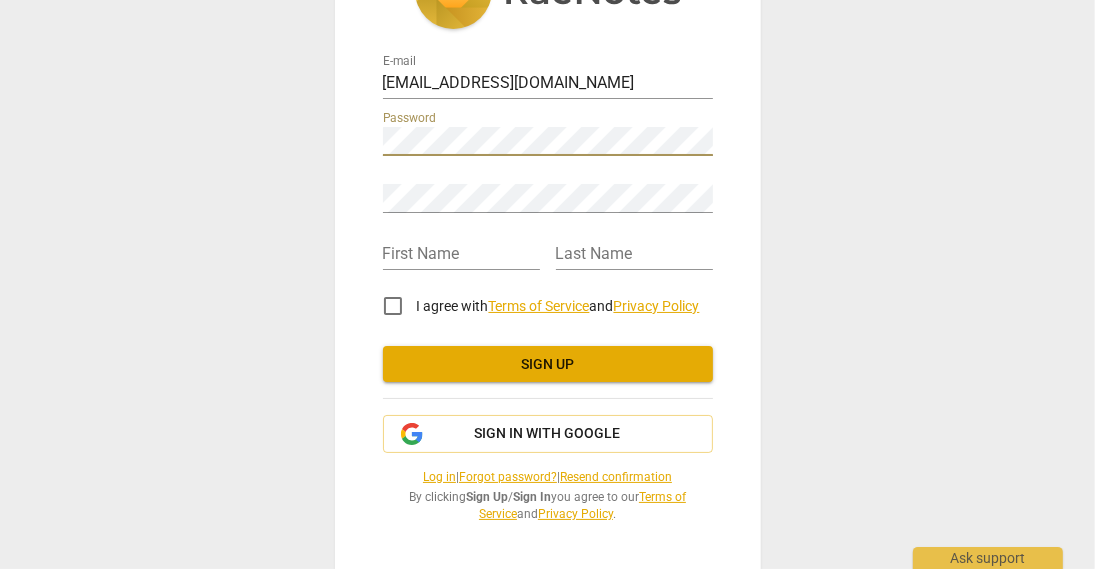 click at bounding box center (713, 127) 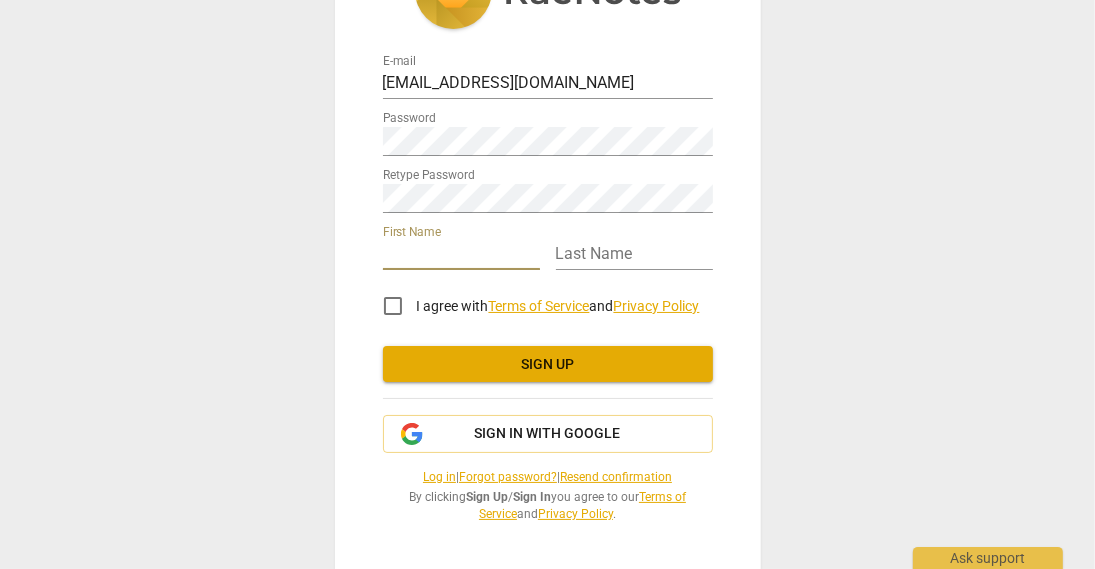 click at bounding box center (461, 255) 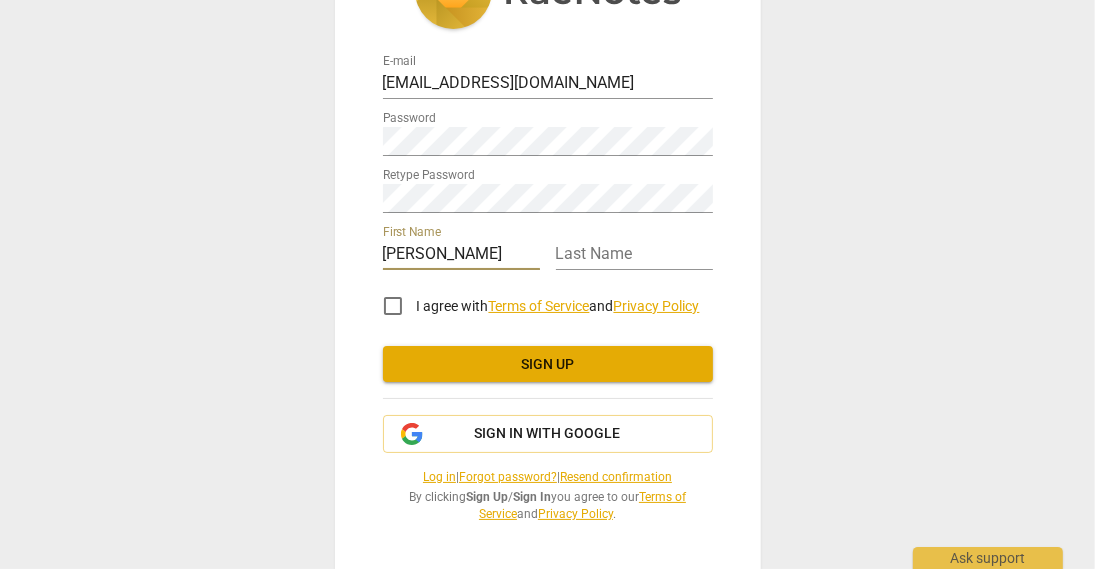 type on "Tan" 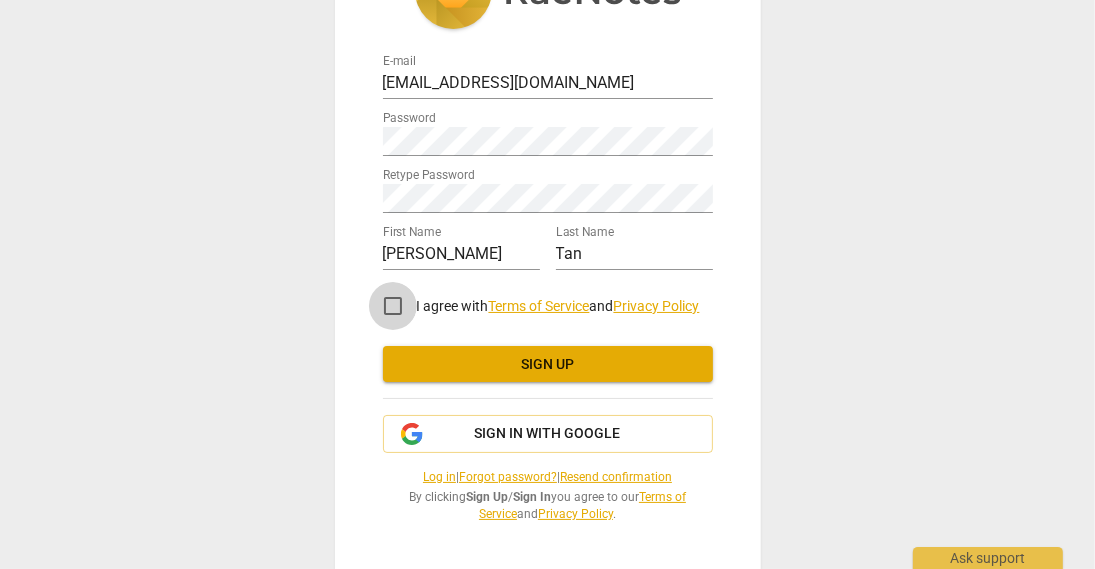 click on "I agree with  Terms of Service  and  Privacy Policy" at bounding box center (393, 306) 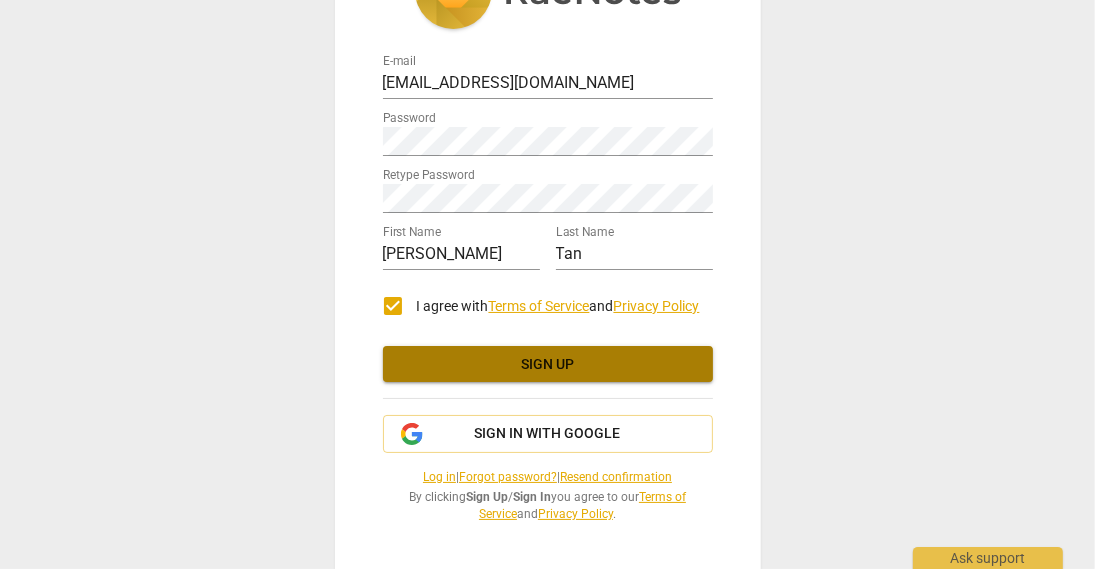 click on "Sign up" at bounding box center [548, 365] 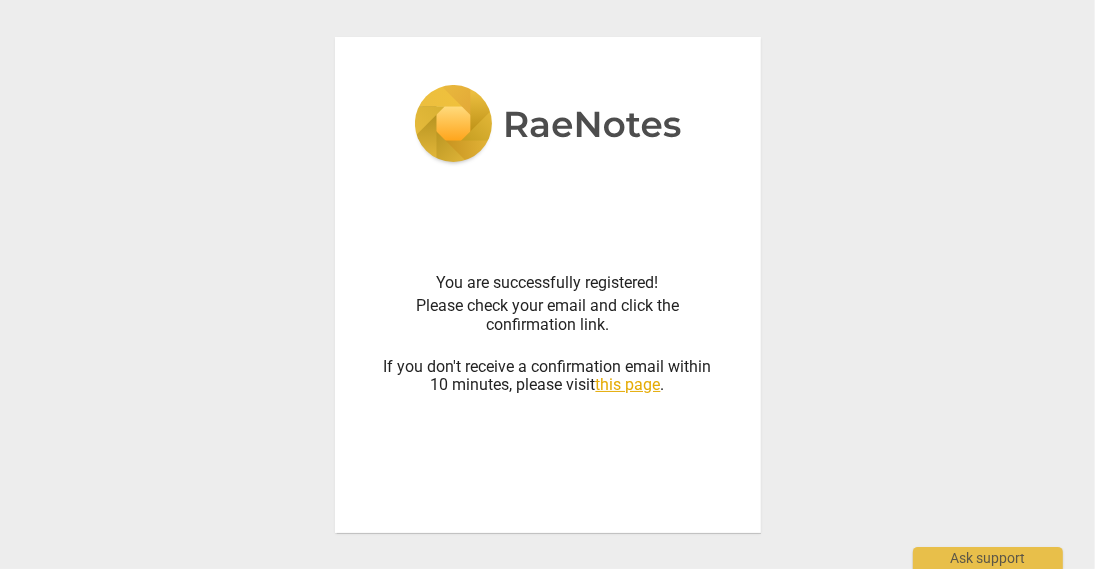 scroll, scrollTop: 0, scrollLeft: 0, axis: both 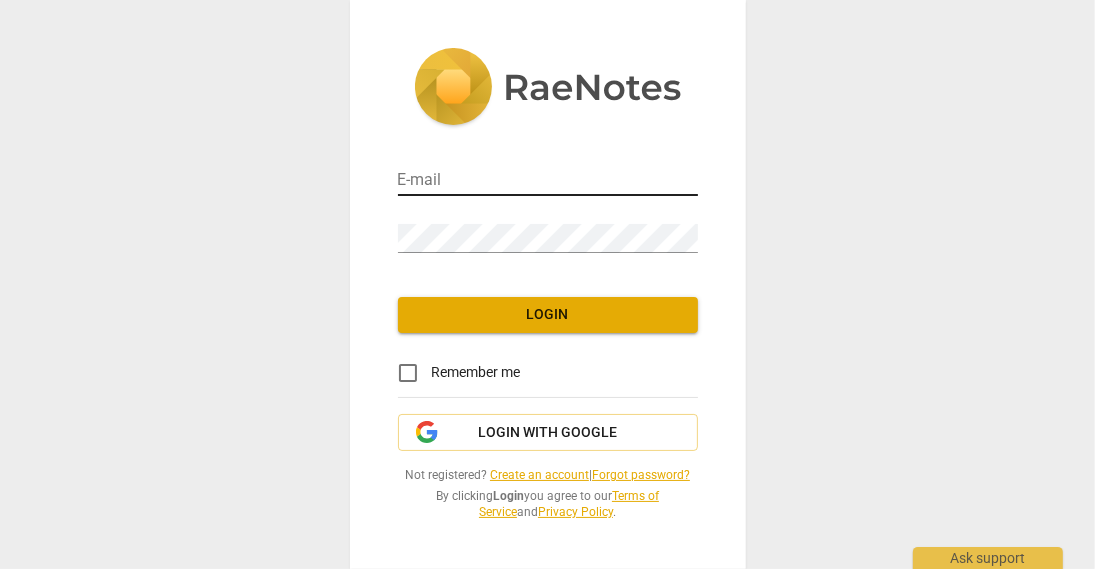 type on "[EMAIL_ADDRESS][DOMAIN_NAME]" 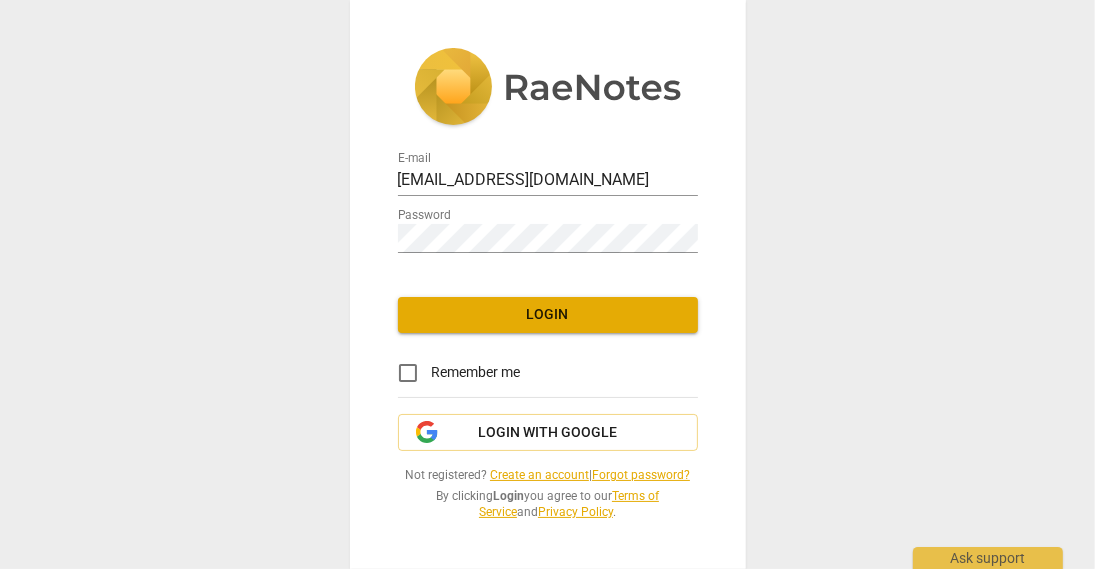 click on "Remember me" at bounding box center (476, 372) 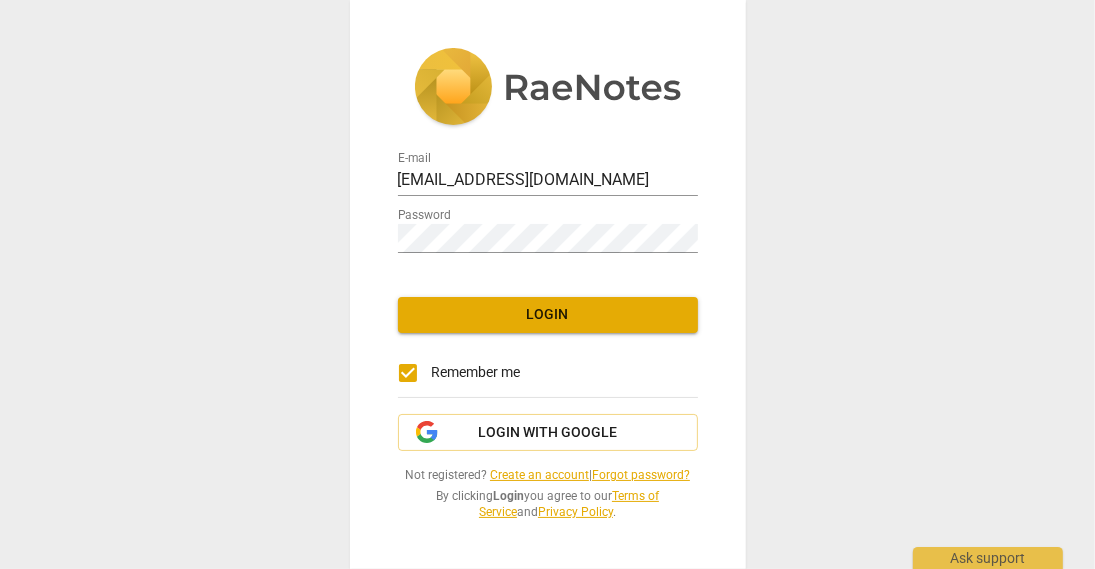 click on "Login" at bounding box center [548, 315] 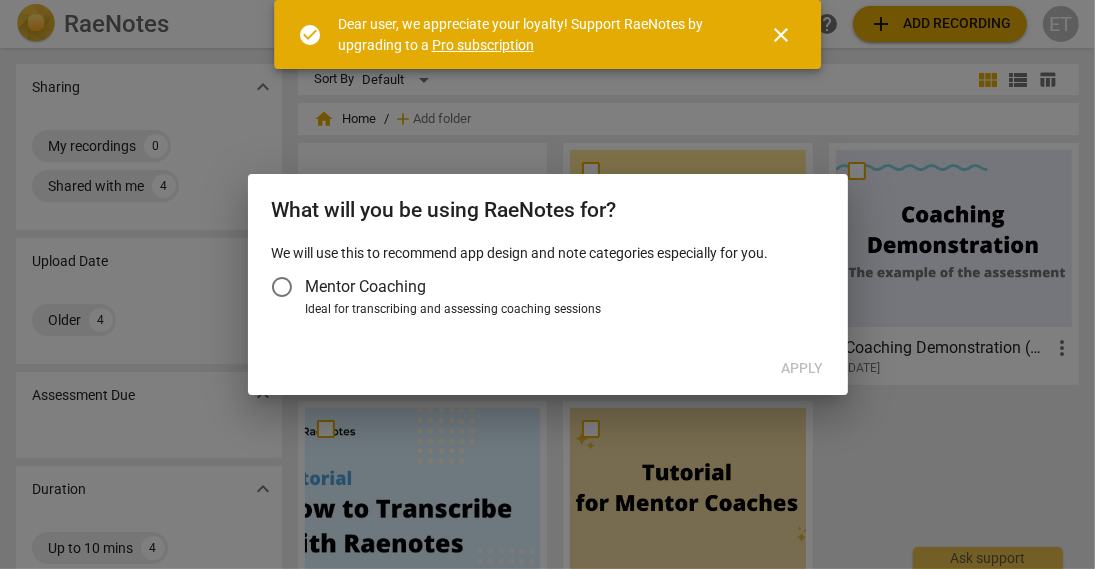 click on "close" at bounding box center (781, 35) 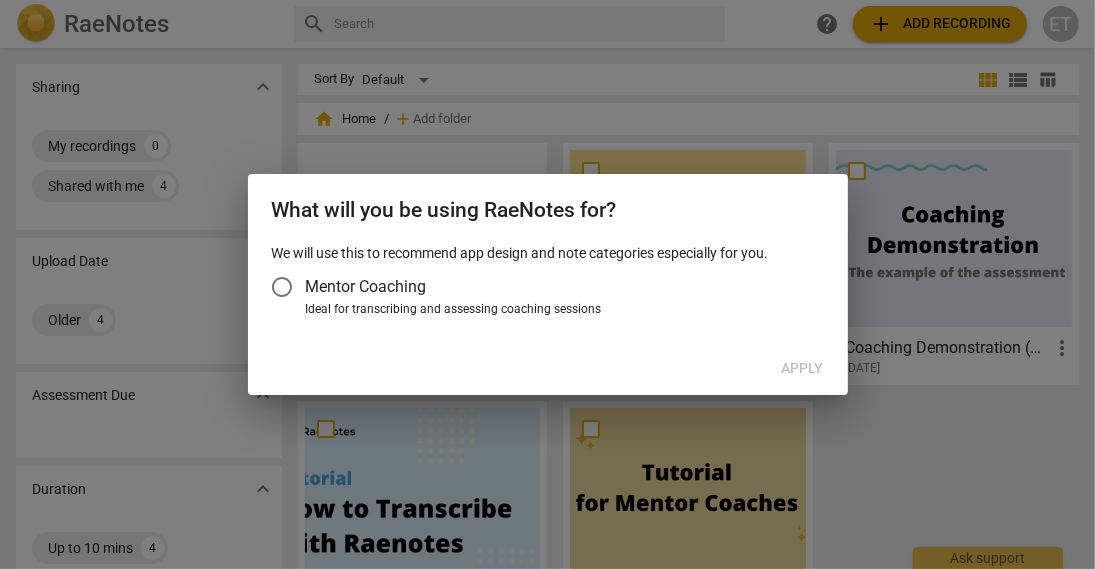 click at bounding box center (547, 284) 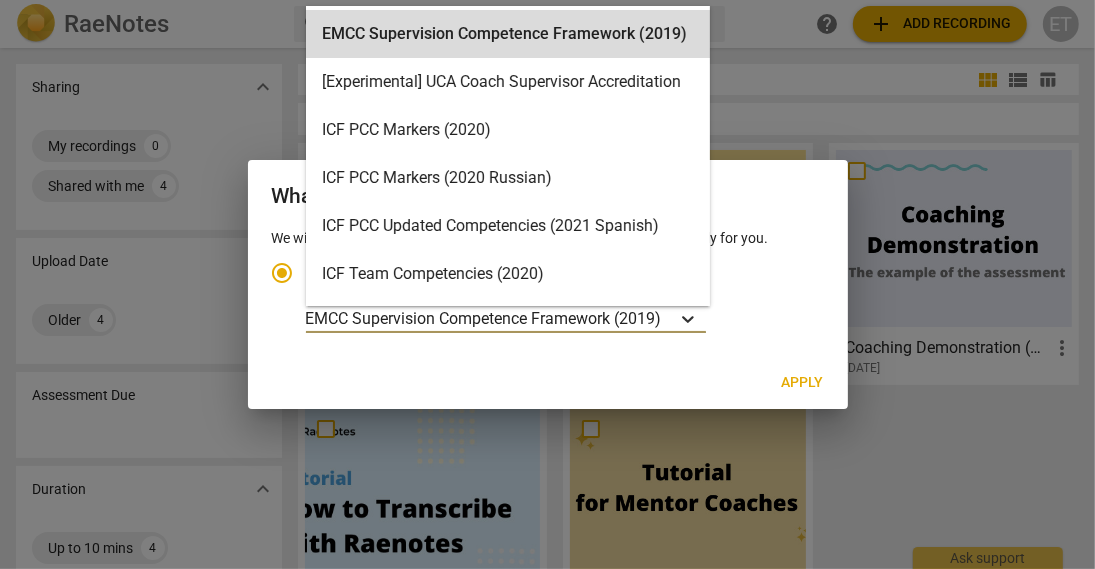 click 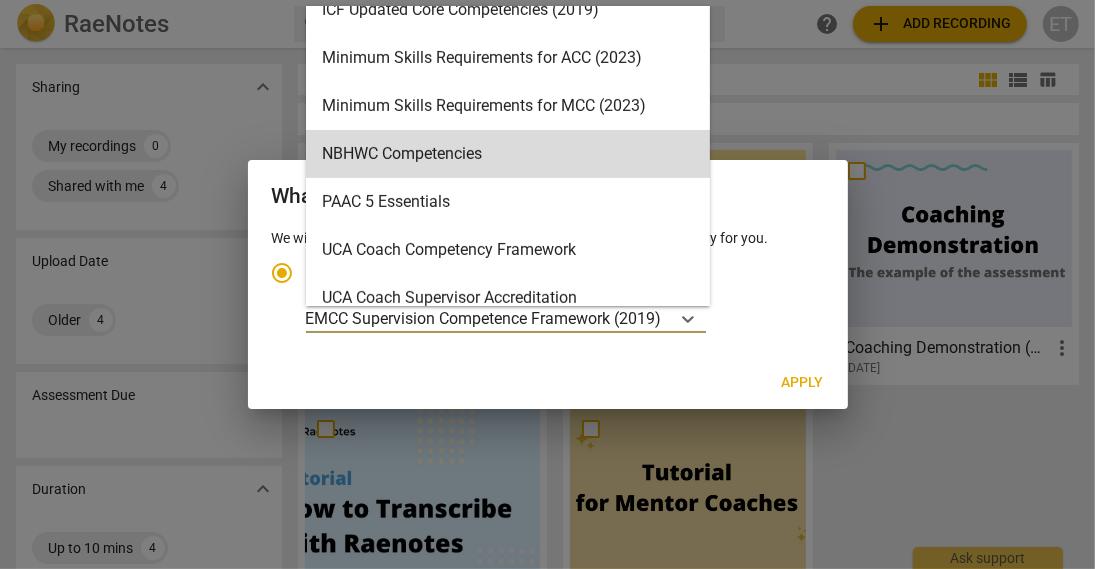 scroll, scrollTop: 428, scrollLeft: 0, axis: vertical 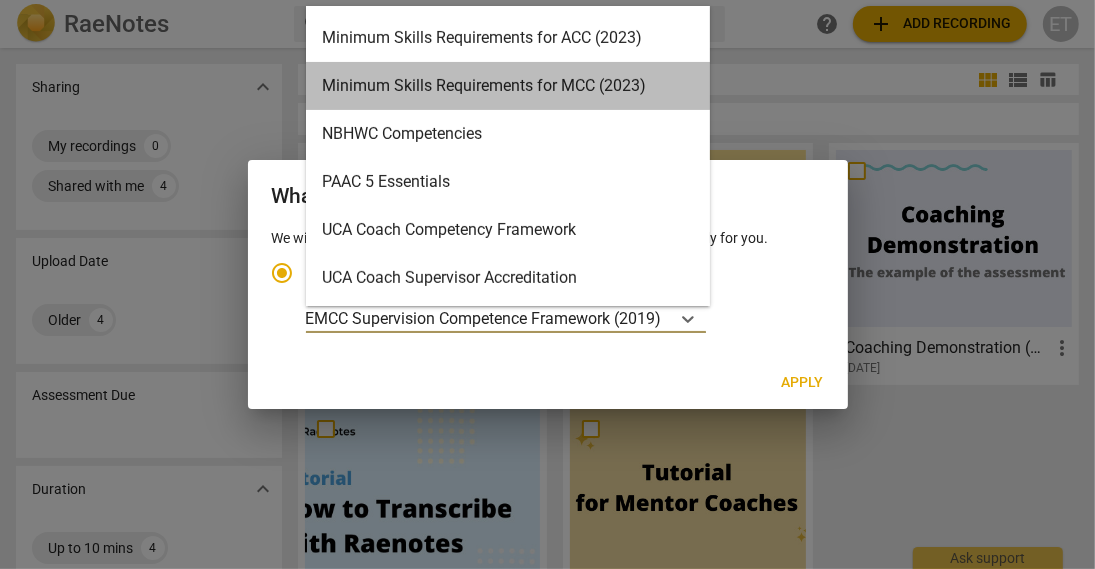 click on "Minimum Skills Requirements for MCC (2023)" at bounding box center [508, 86] 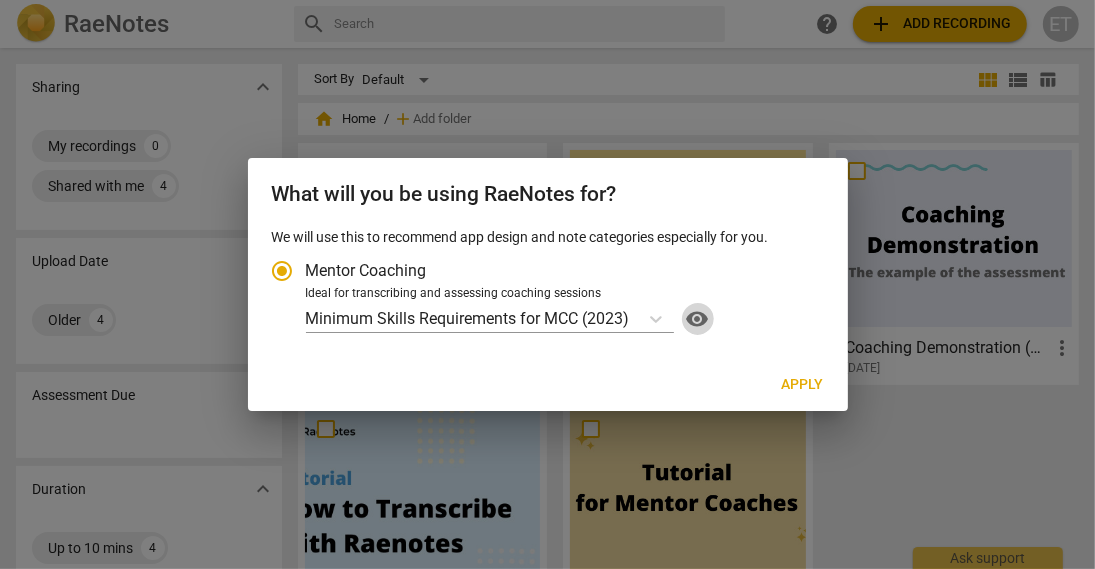 click on "visibility" at bounding box center (698, 319) 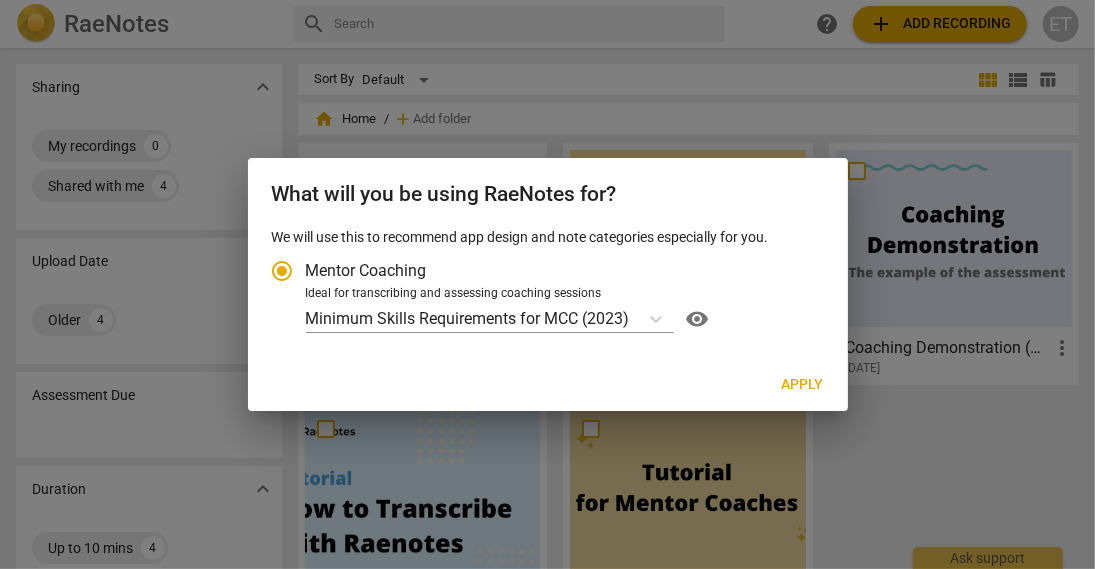 click on "Apply" at bounding box center [803, 385] 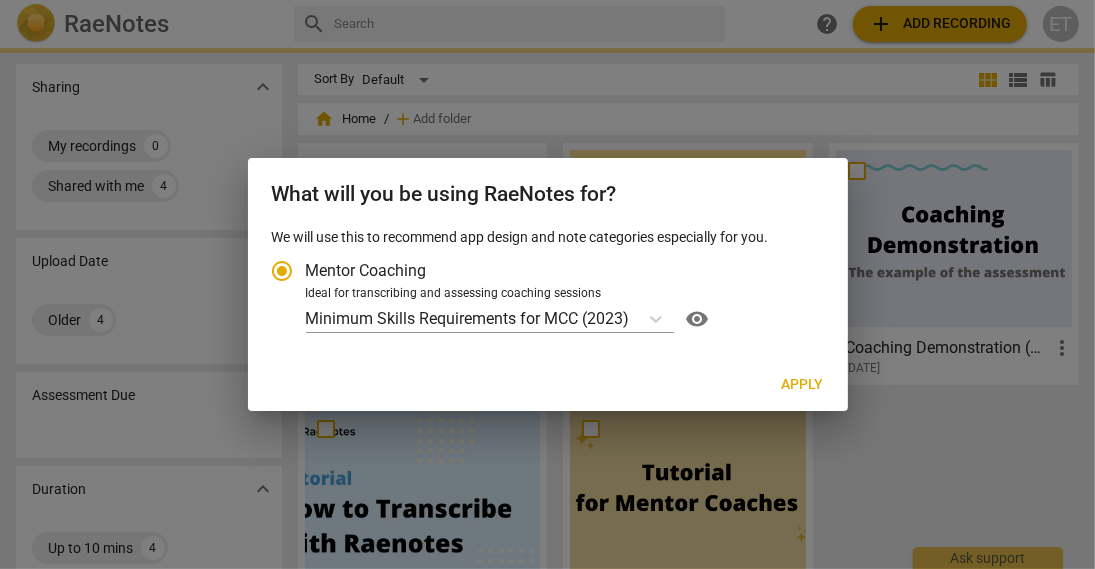 radio on "false" 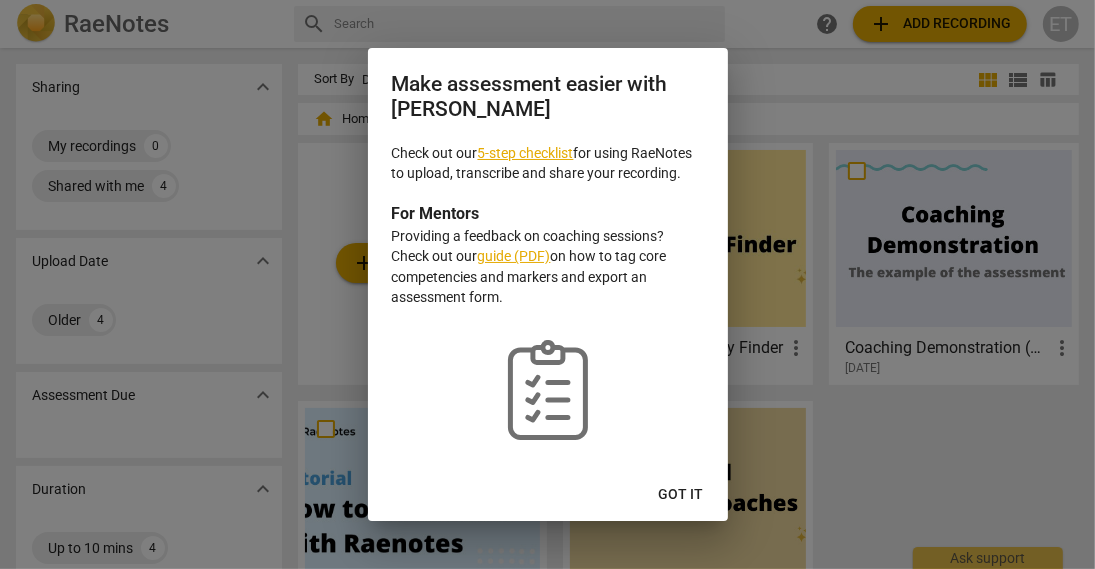 scroll, scrollTop: 63, scrollLeft: 0, axis: vertical 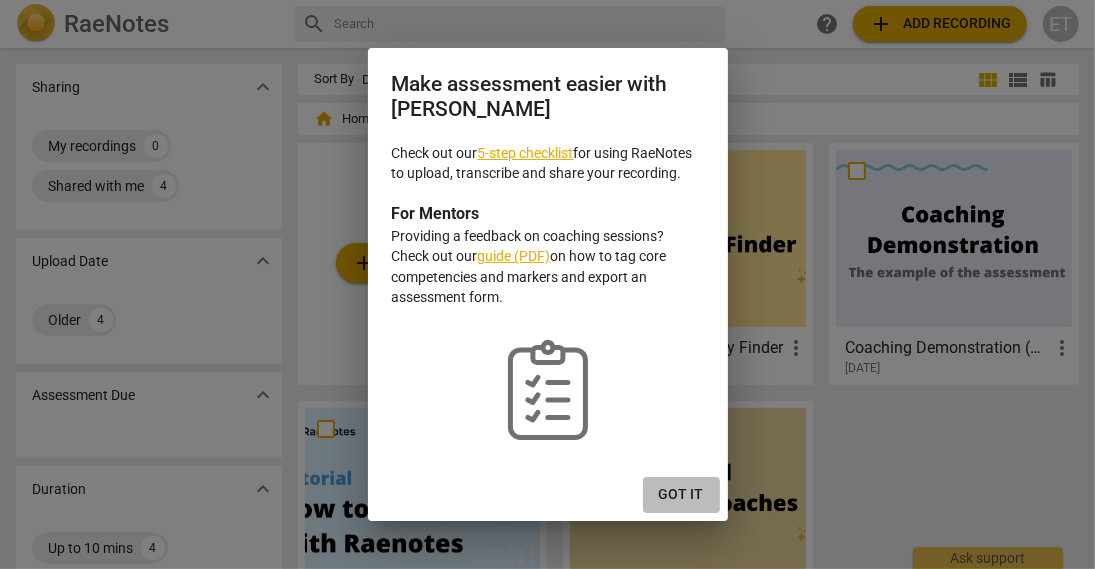click on "Got it" at bounding box center (681, 495) 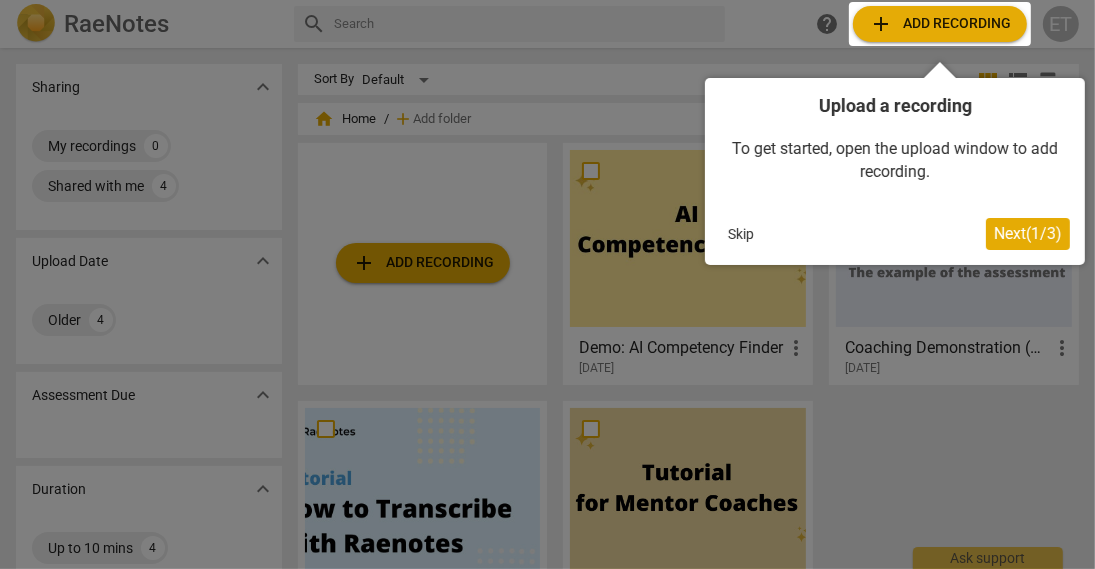 click at bounding box center (940, 24) 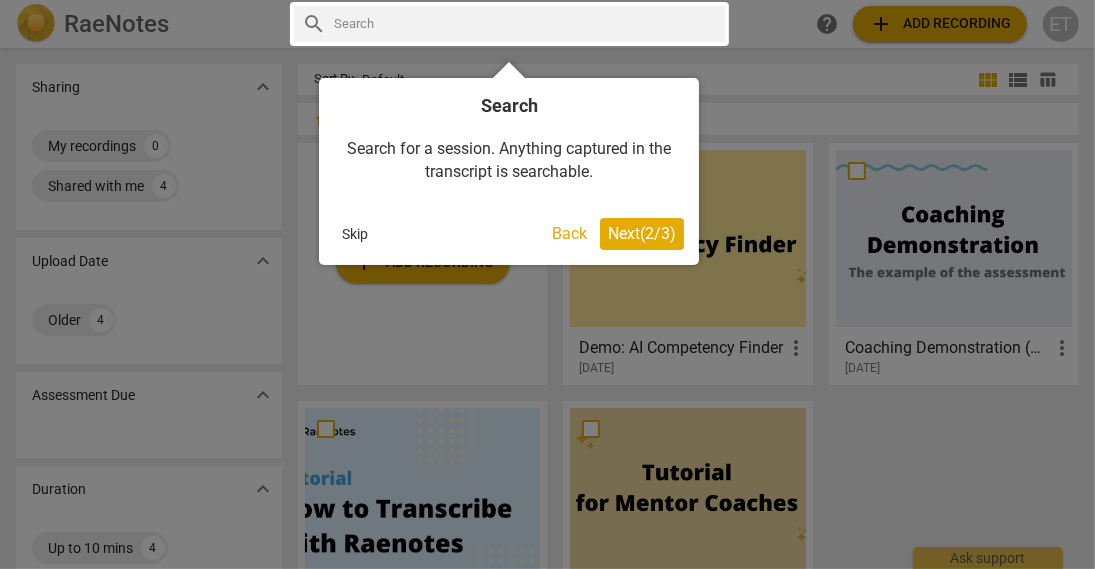 click on "Next  ( 2 / 3 )" at bounding box center (642, 233) 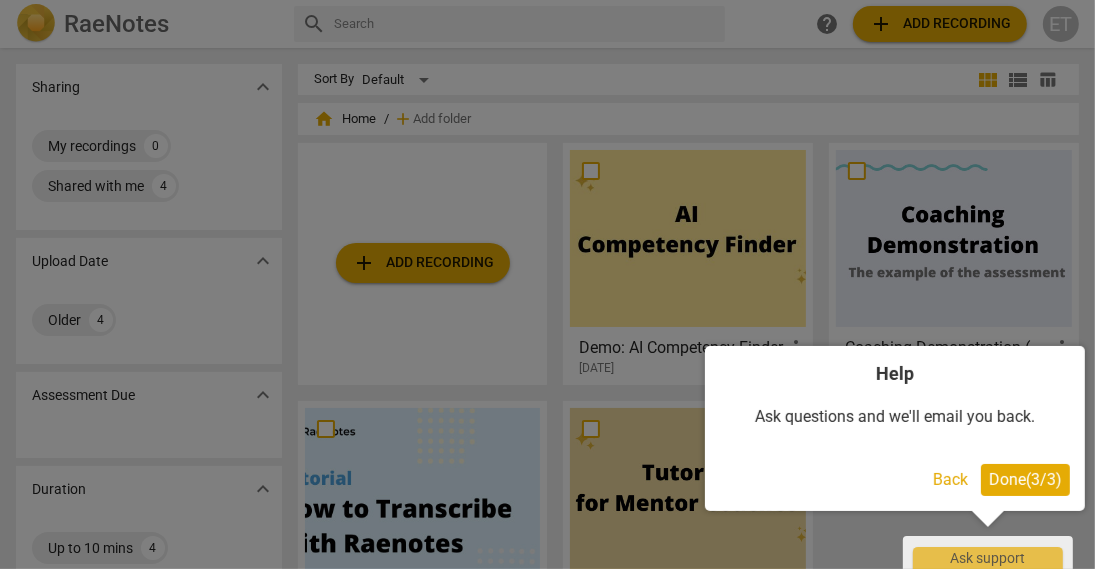 click on "Done  ( 3 / 3 )" at bounding box center [1025, 479] 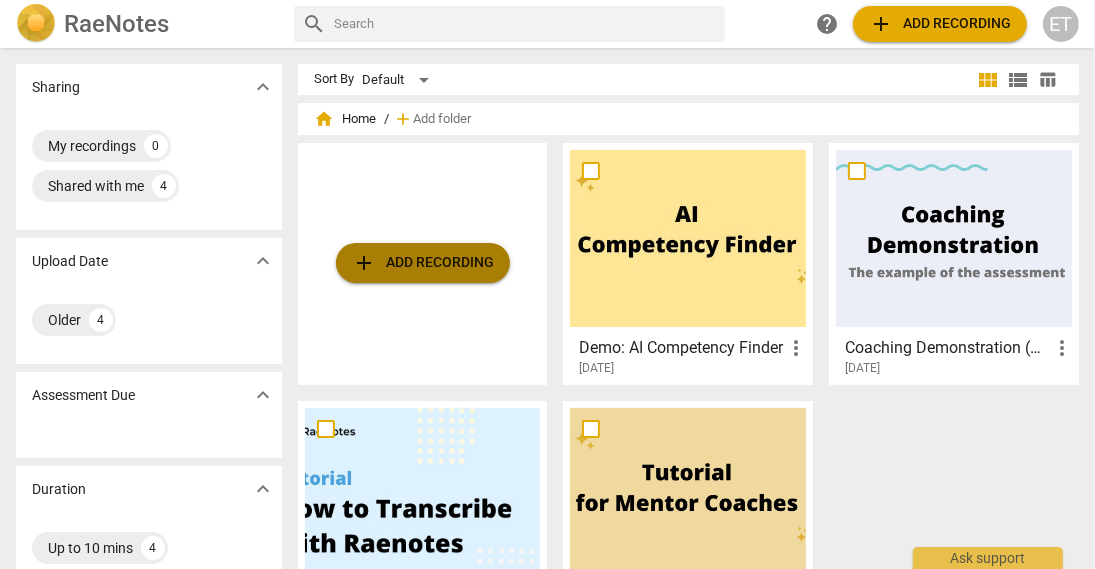 click on "add   Add recording" at bounding box center (423, 263) 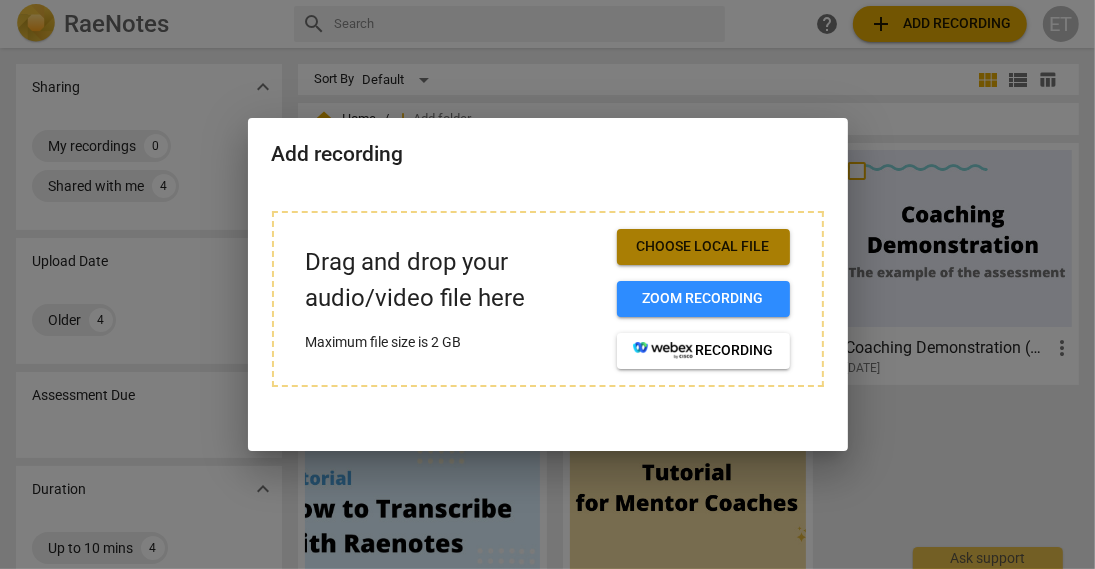 click on "Choose local file" at bounding box center [703, 247] 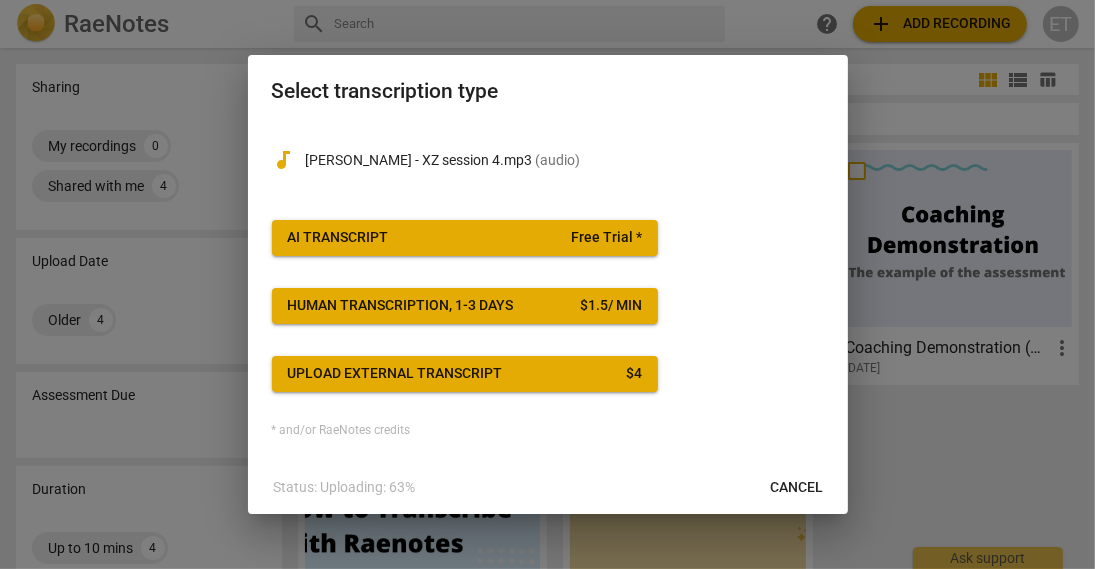 click on "Free Trial *" at bounding box center (606, 238) 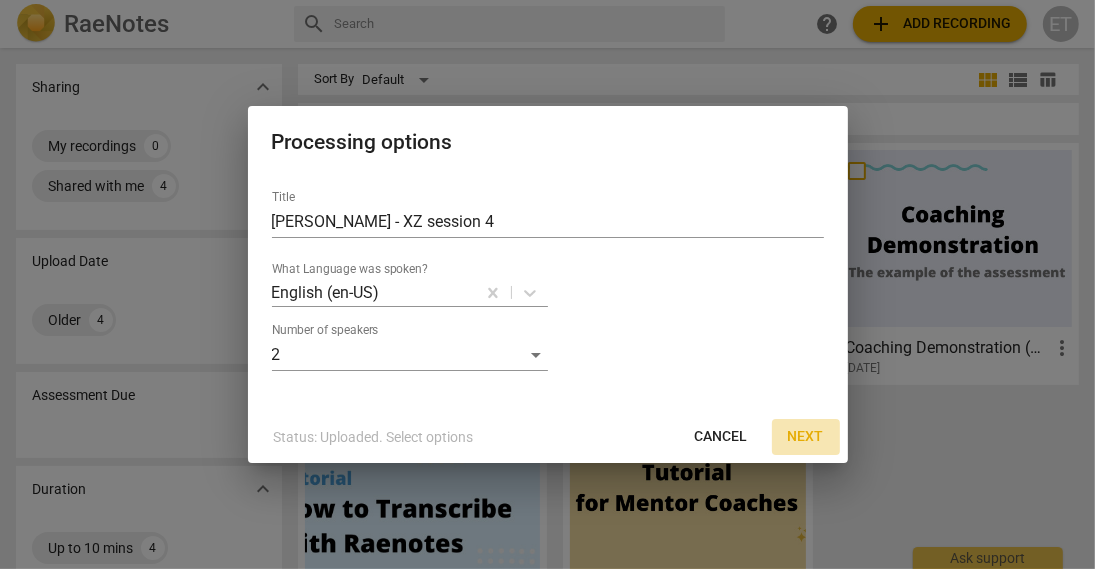 click on "Next" at bounding box center (806, 437) 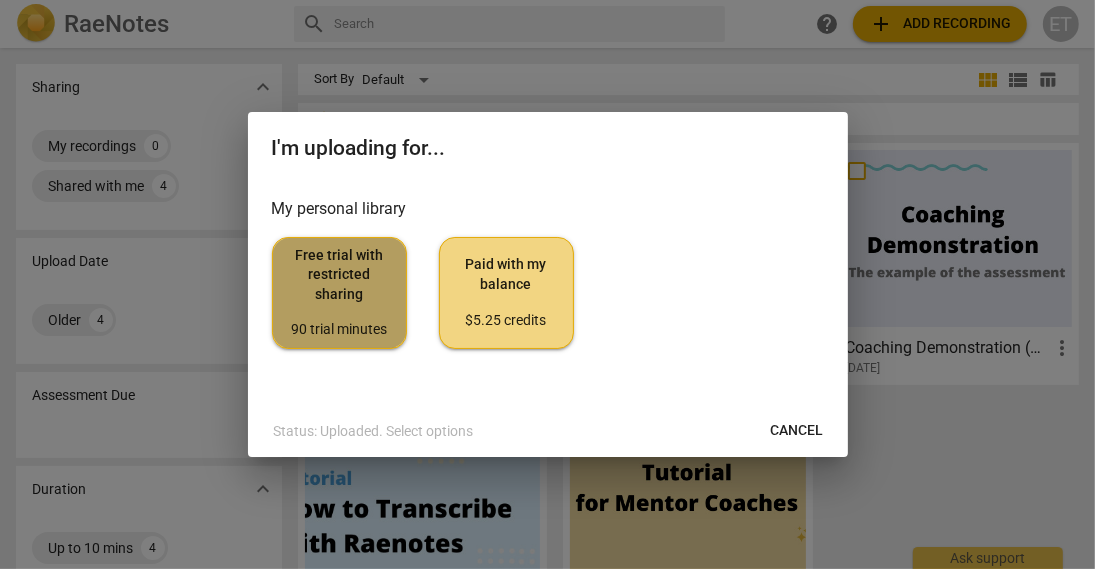 click on "Free trial with restricted sharing 90 trial minutes" at bounding box center (339, 293) 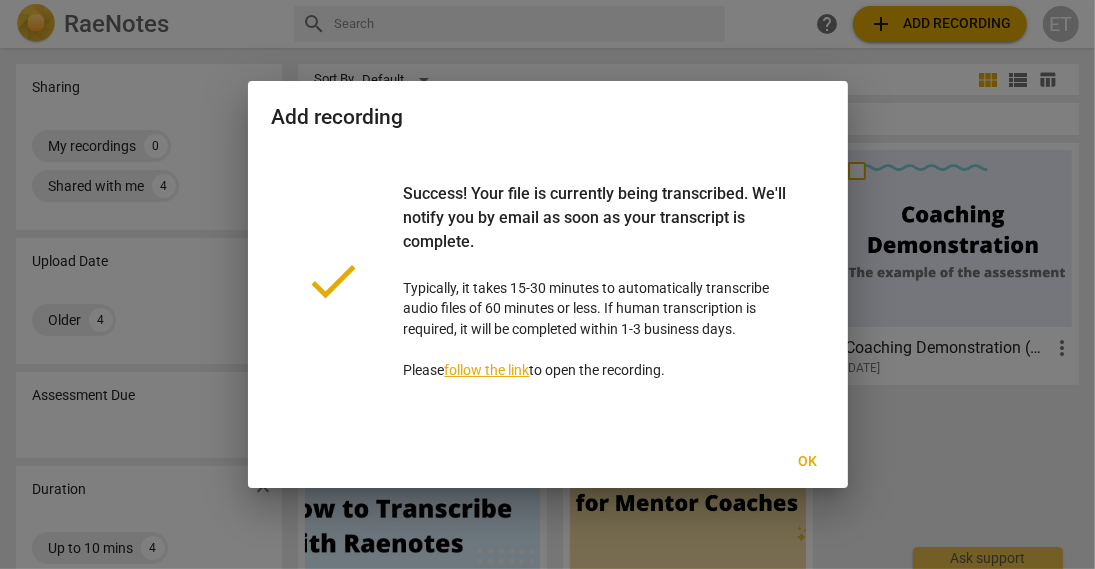 click on "follow the link" at bounding box center [487, 370] 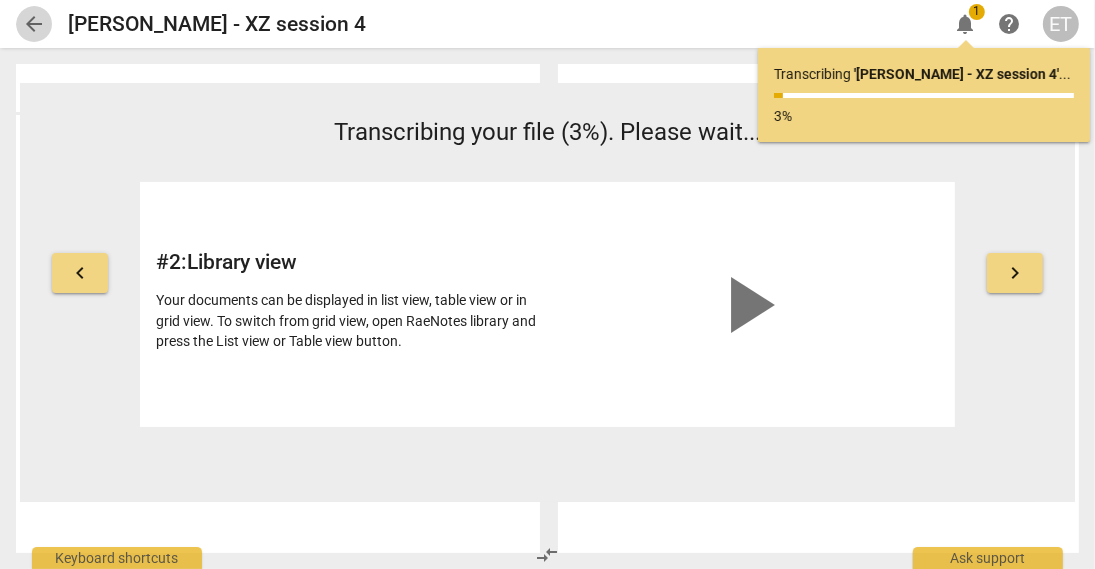 click on "arrow_back" at bounding box center [34, 24] 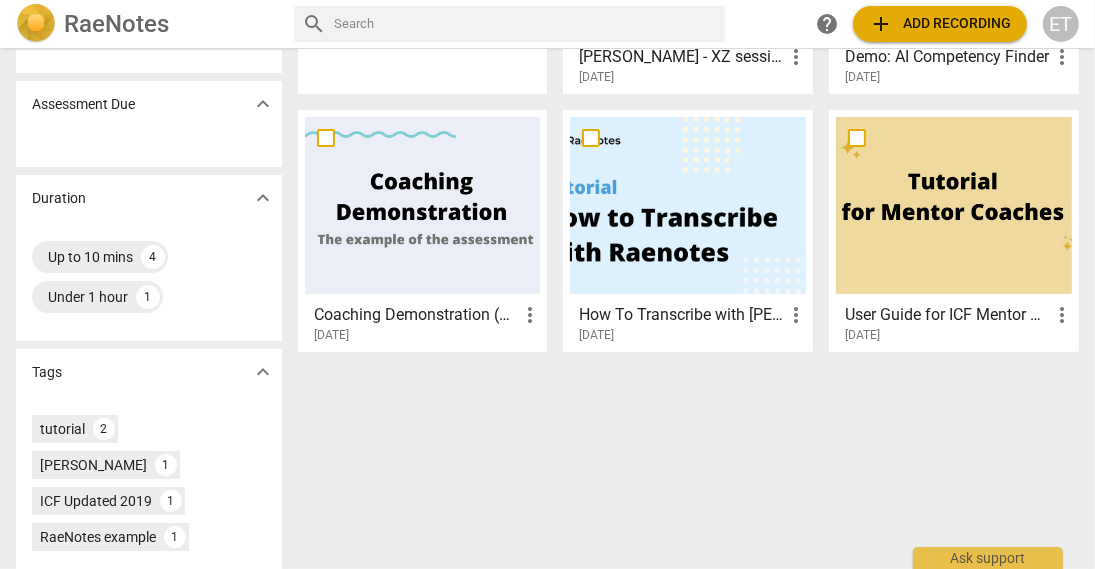 scroll, scrollTop: 296, scrollLeft: 0, axis: vertical 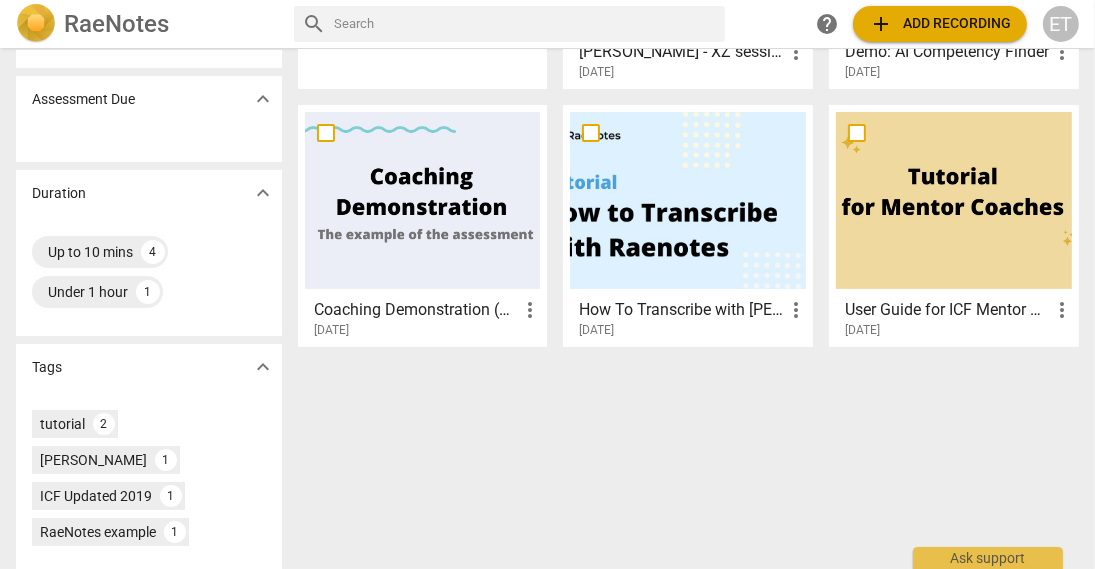 click at bounding box center [423, 200] 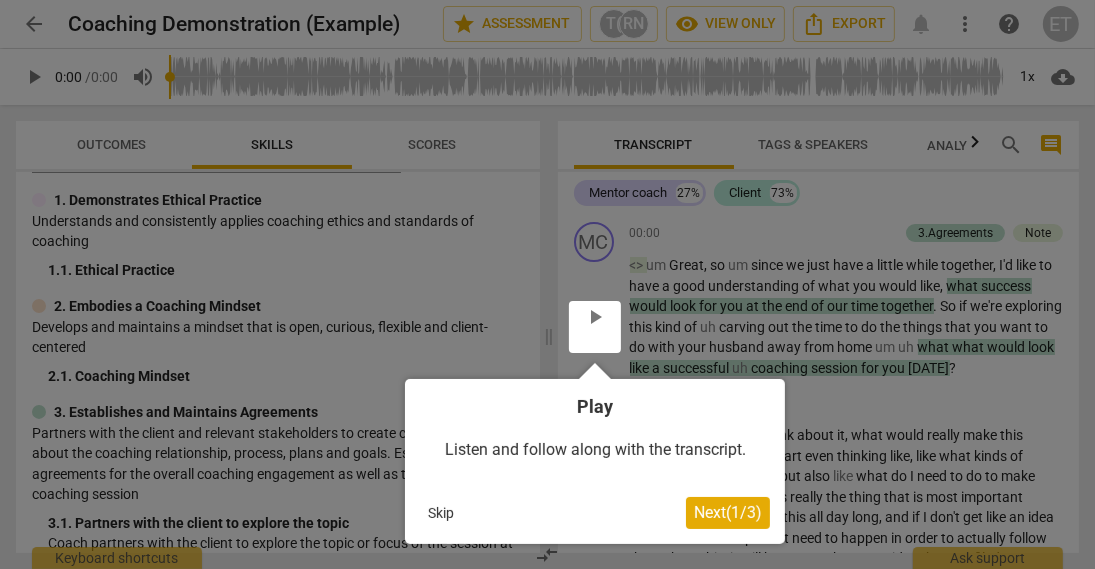 scroll, scrollTop: 43, scrollLeft: 0, axis: vertical 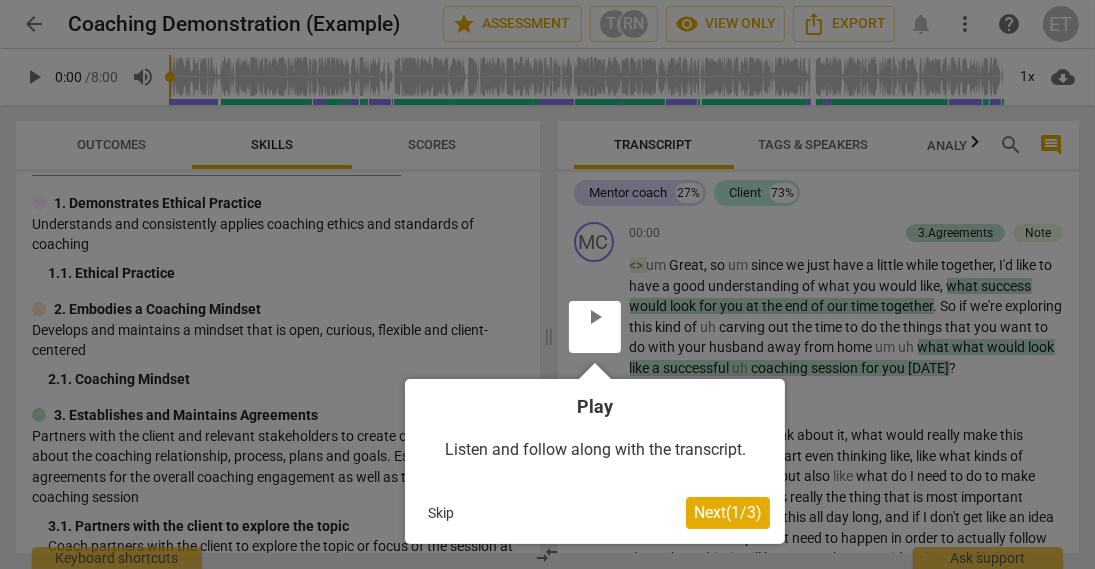 click on "Skip" at bounding box center [441, 513] 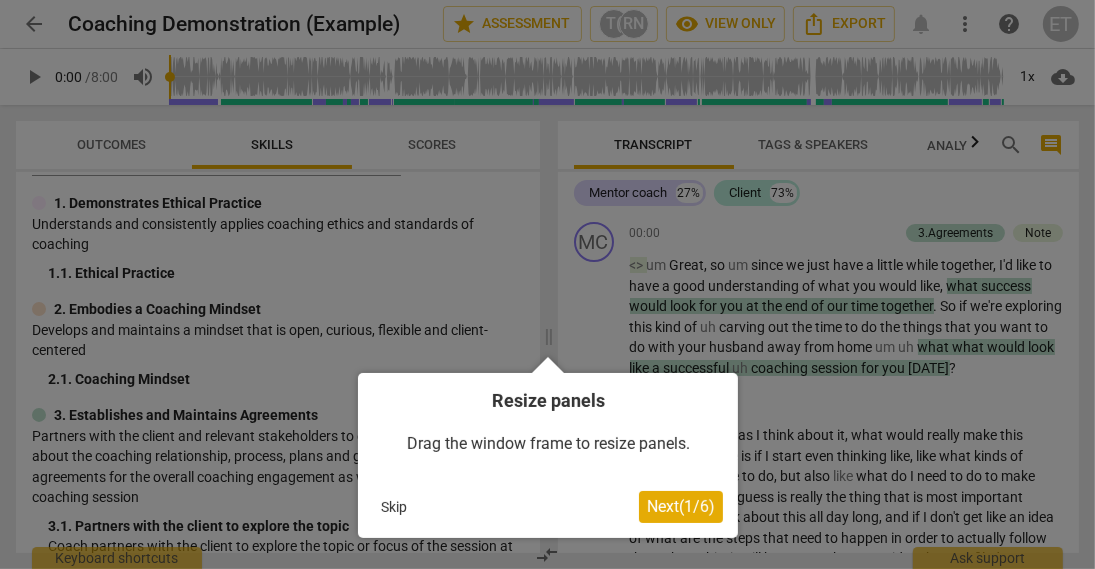 click on "Skip" at bounding box center [394, 507] 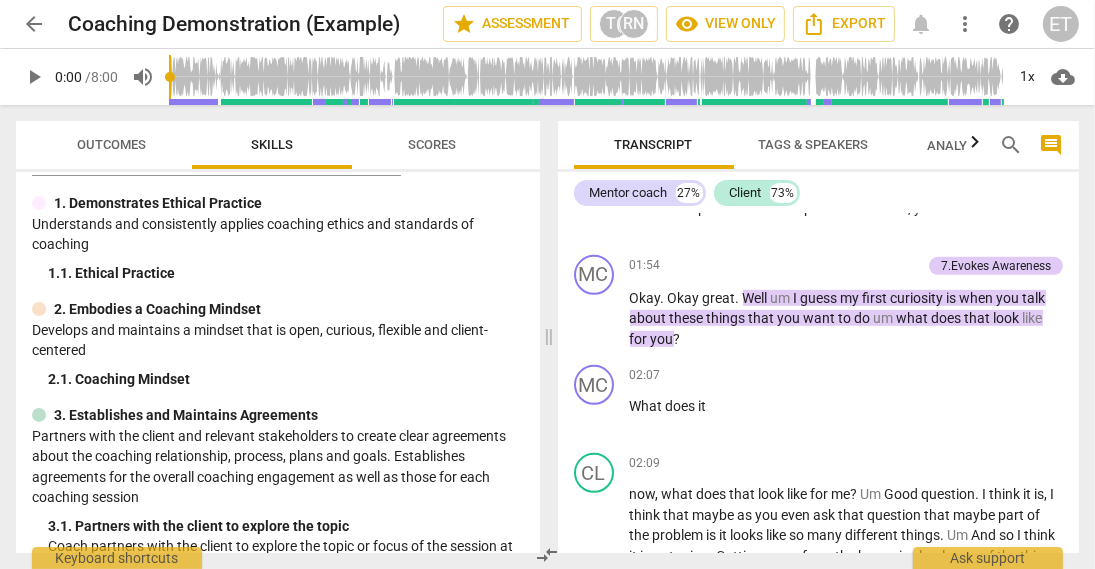 scroll, scrollTop: 909, scrollLeft: 0, axis: vertical 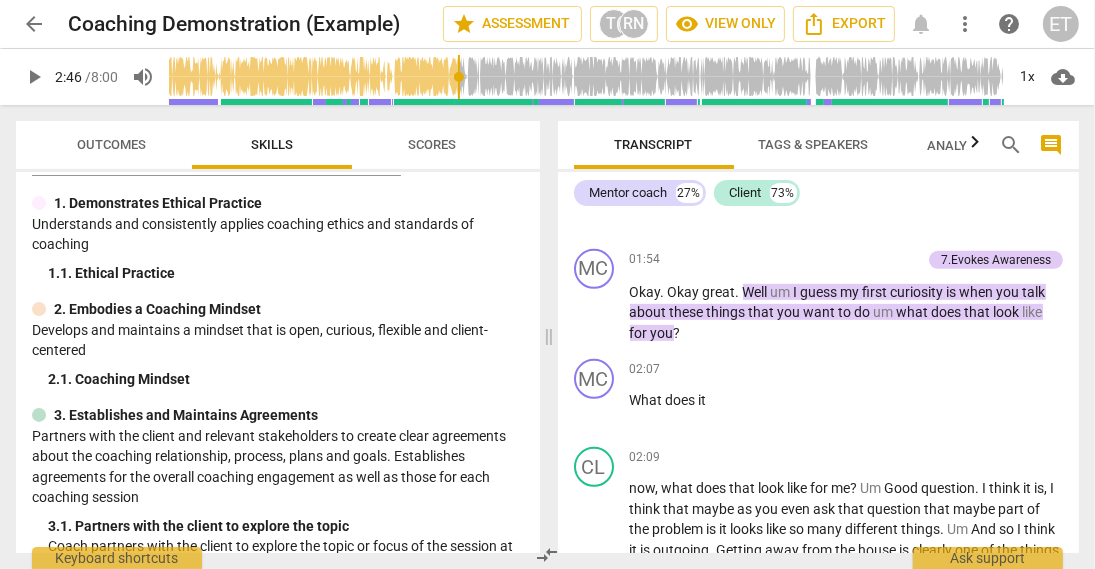 type on "166" 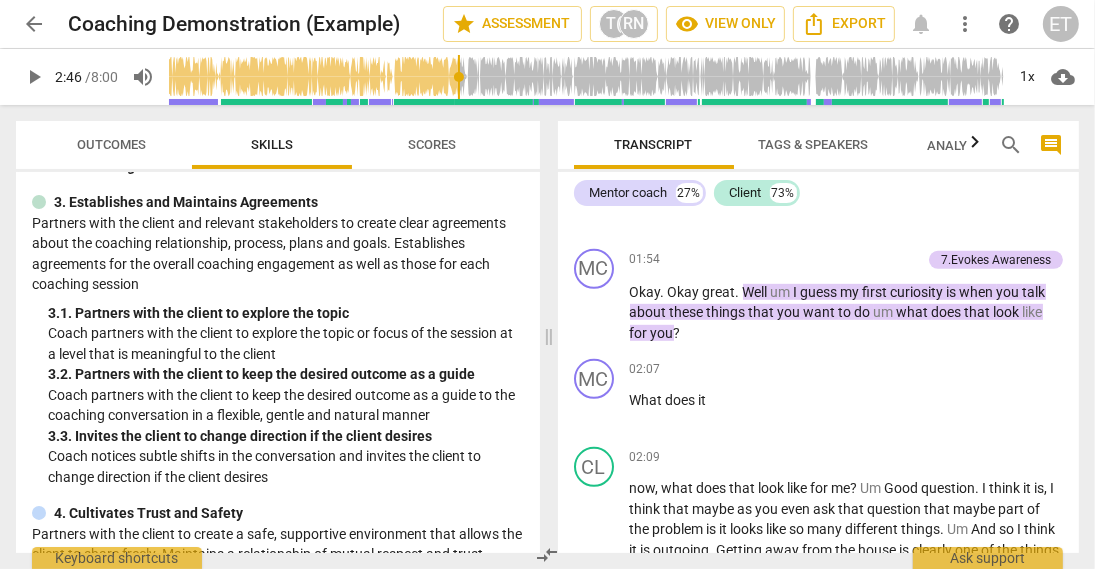scroll, scrollTop: 258, scrollLeft: 0, axis: vertical 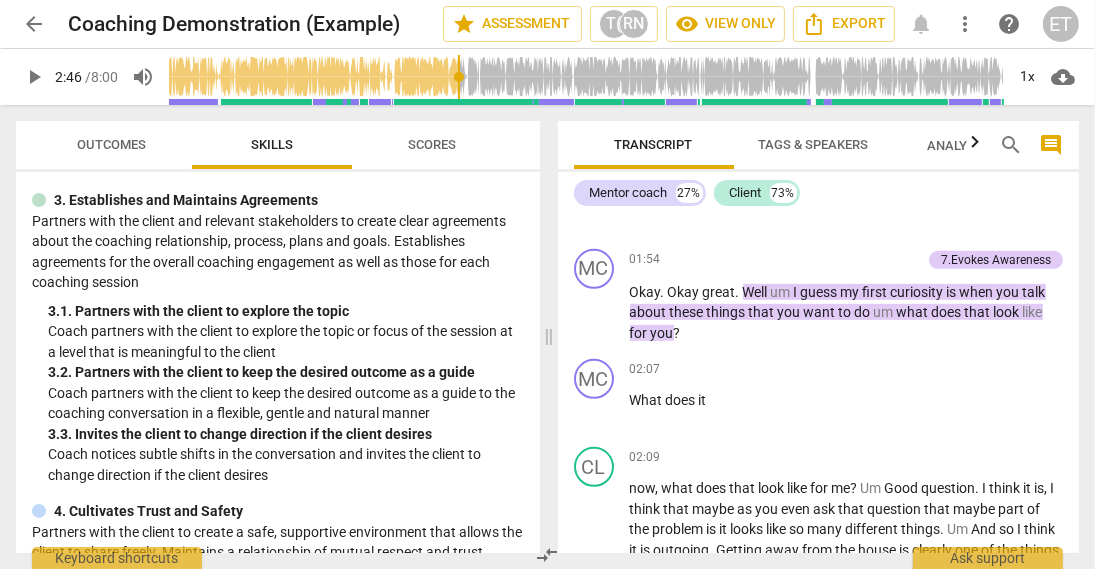 click on "Coach partners with the client to explore the topic or focus of the session at a level that is meaningful to the client" at bounding box center [286, 341] 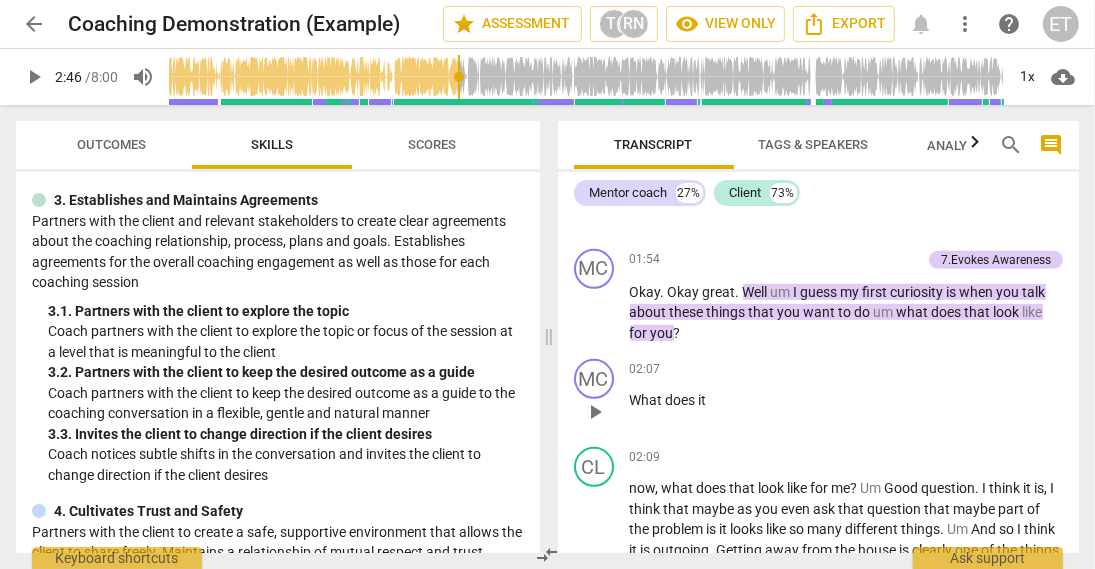 click on "does" at bounding box center [682, 400] 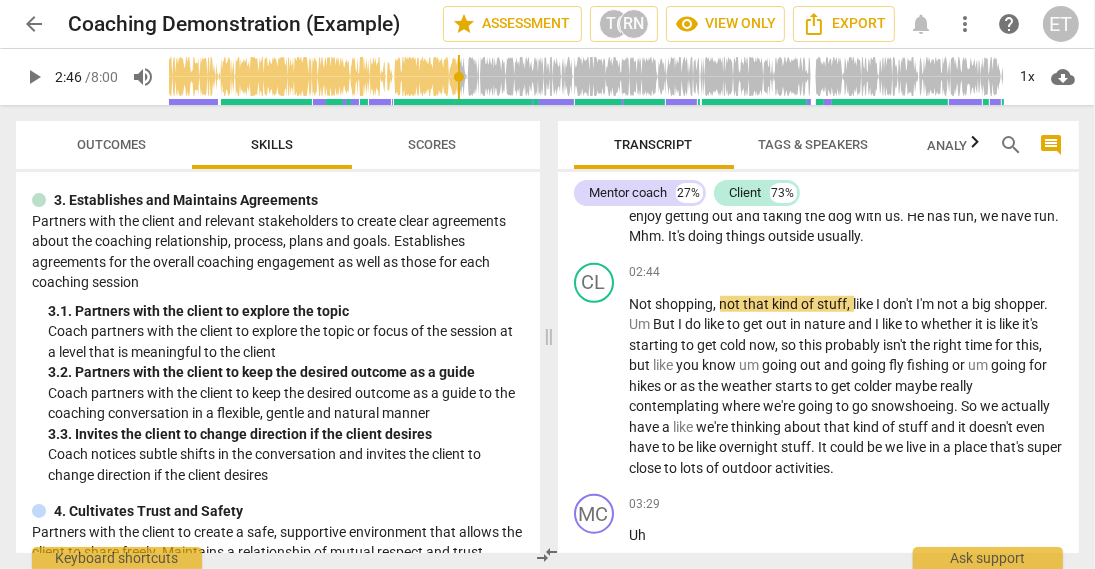 scroll, scrollTop: 1285, scrollLeft: 0, axis: vertical 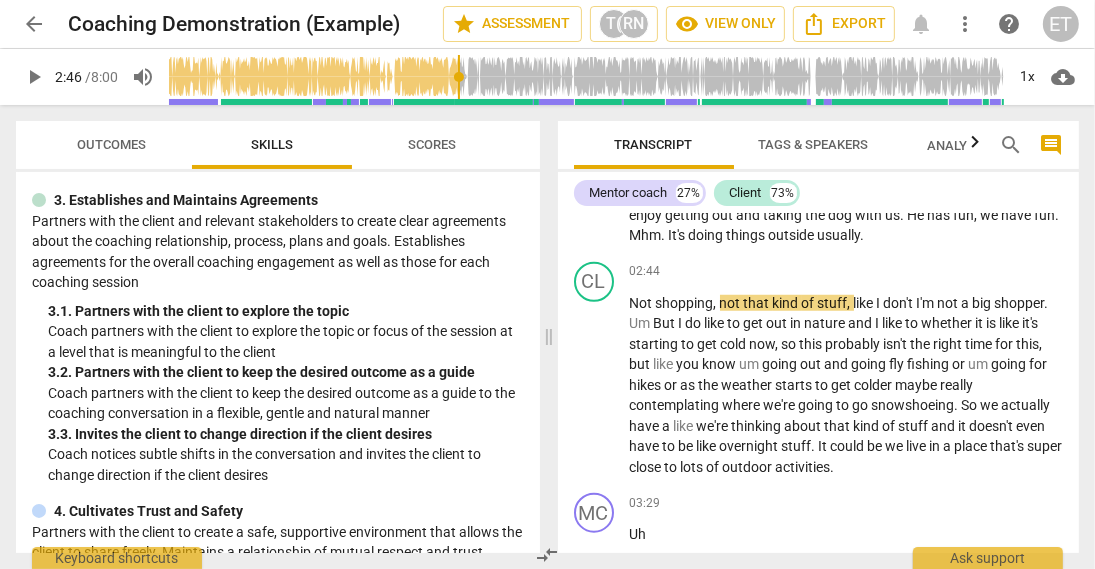click on "contemplating" at bounding box center [676, 405] 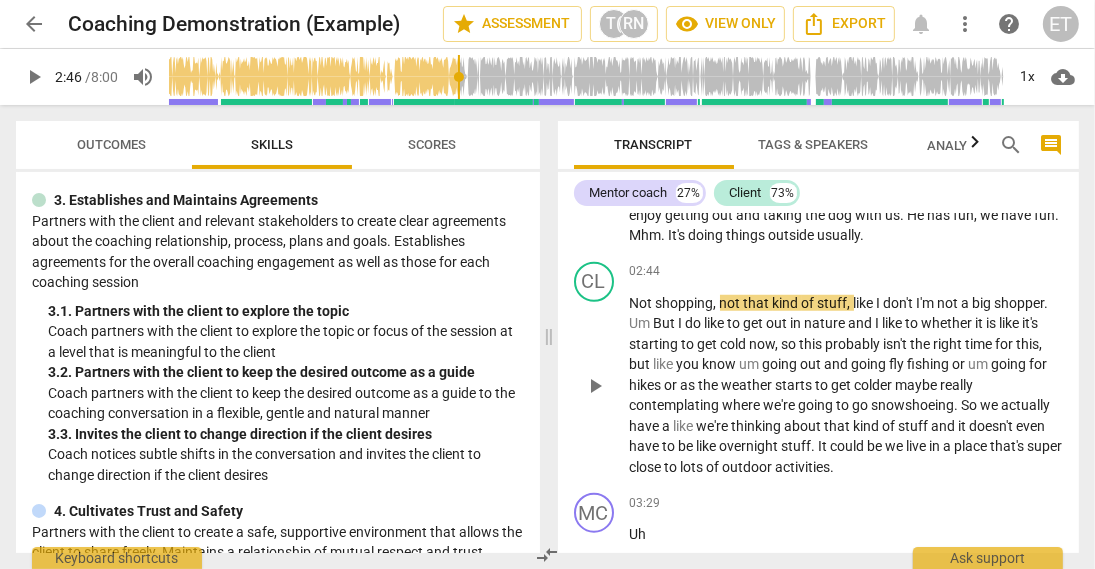 click on "that" at bounding box center (758, 303) 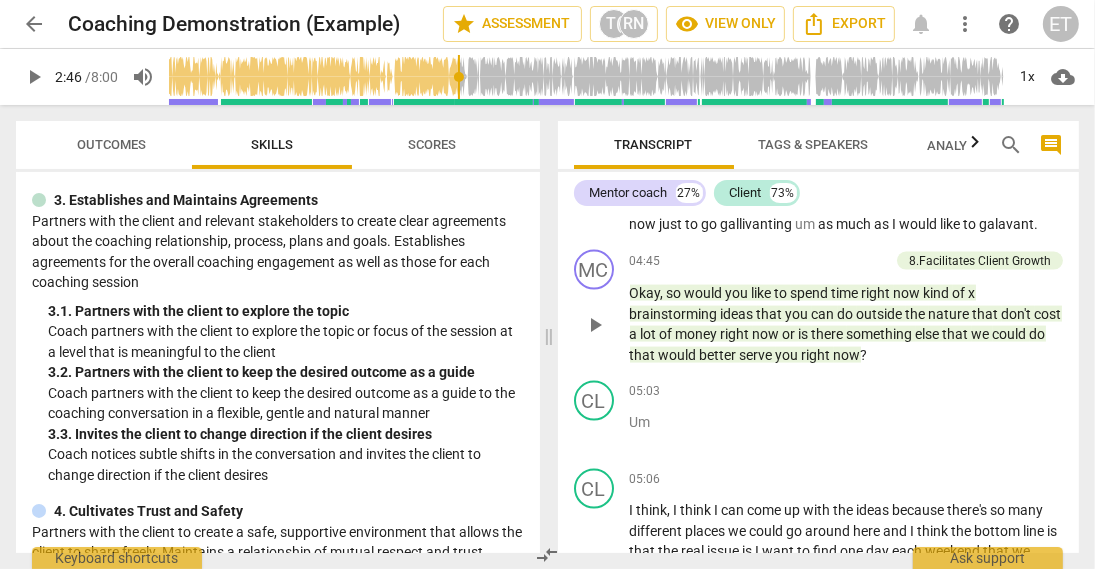 scroll, scrollTop: 2224, scrollLeft: 0, axis: vertical 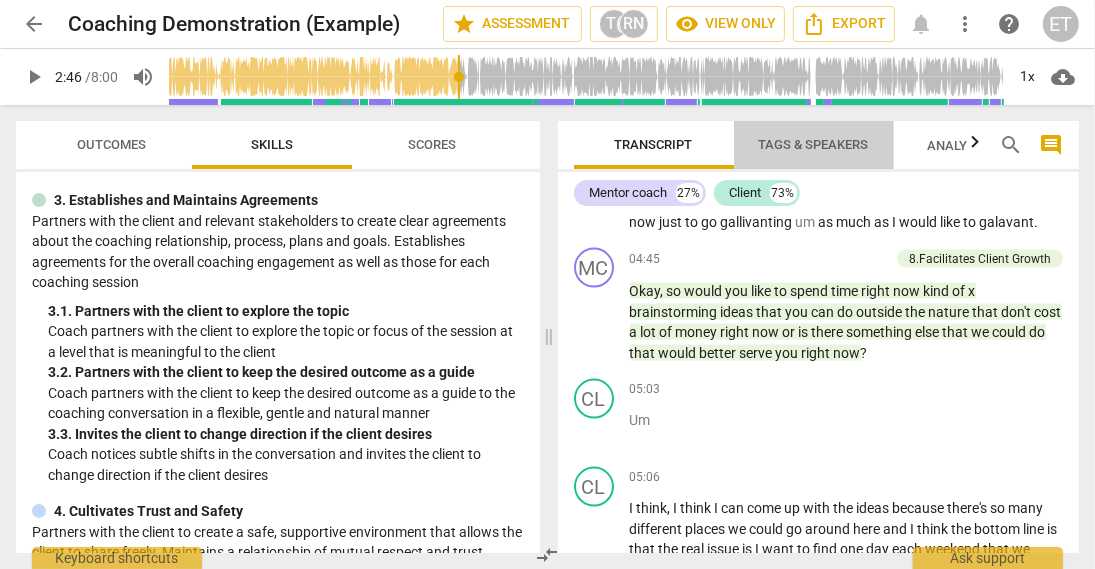click on "Tags & Speakers" at bounding box center [814, 144] 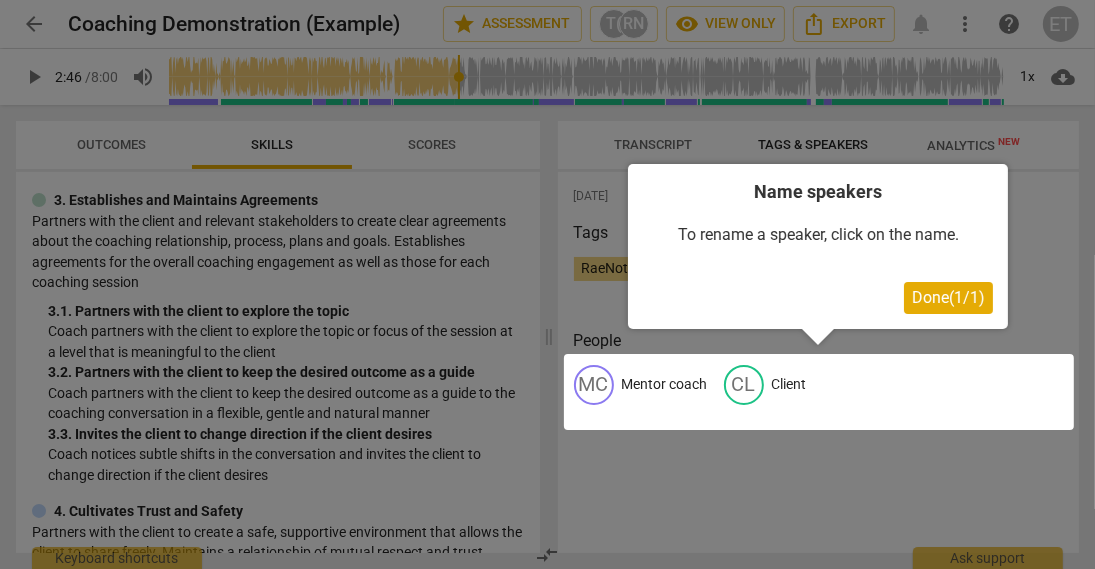 click on "Done  ( 1 / 1 )" at bounding box center [948, 297] 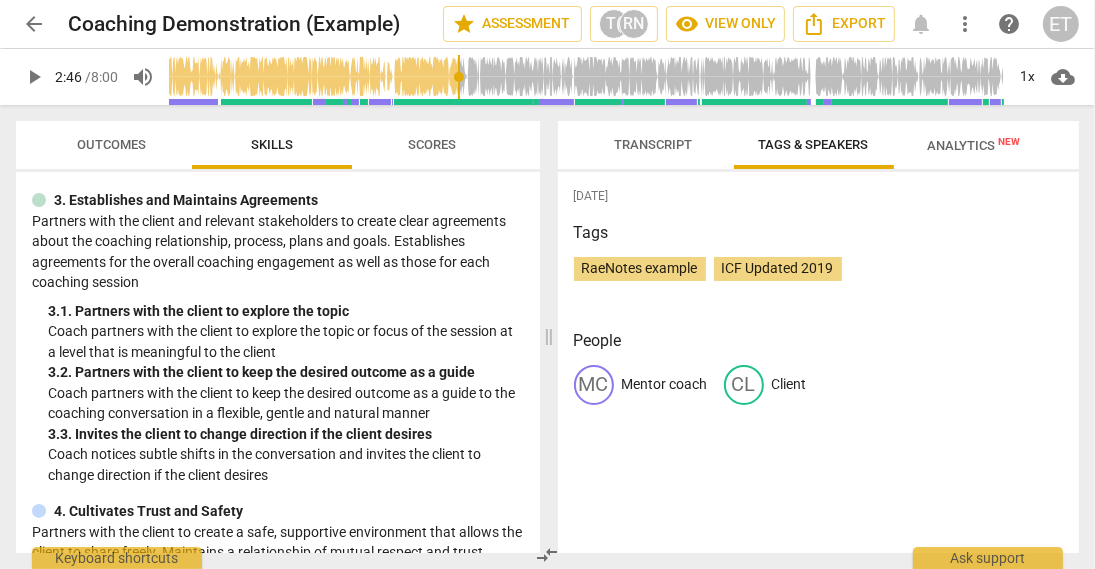 click on "Transcript Tags & Speakers Analytics   New Mentor coach 27% Client 73% MC play_arrow pause 00:00 3.Agreements Note keyboard_arrow_right <>   um   Great ,   so   um   since   we   just   have   a   little   while   together ,   I'd   like   to   have   a   good   understanding   of   what   you   would   like ,   what   success   would   look   for   you   at   the   end   of   our   time   together .   So   if   we're   exploring   this   kind   of   uh   carving   out   the   time   to   do   the   things   that   you   want   to   do   with   your   husband   away   from   home   um   uh   what   what   would   look   like   a   successful   uh   coaching   session   for   you   today ? 3.Agreement Tatiana (RaeNotes) 20:52 06-02-2021 3. Reaches agreement about the guidelines 4. Partners to establish coaching plan CL play_arrow pause 00:29 keyboard_arrow_right I   think ,   you   know ,   as   I   think   about   it ,   what   would   really   make   this   successful   for   me   is   if   I   start   even" at bounding box center (819, 337) 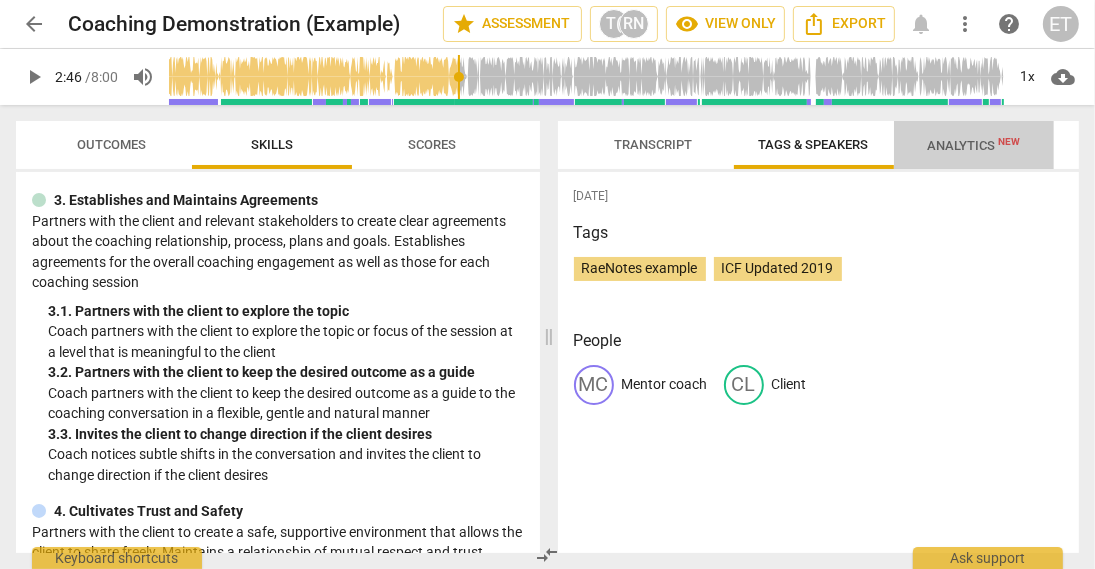 click on "Analytics   New" at bounding box center [973, 145] 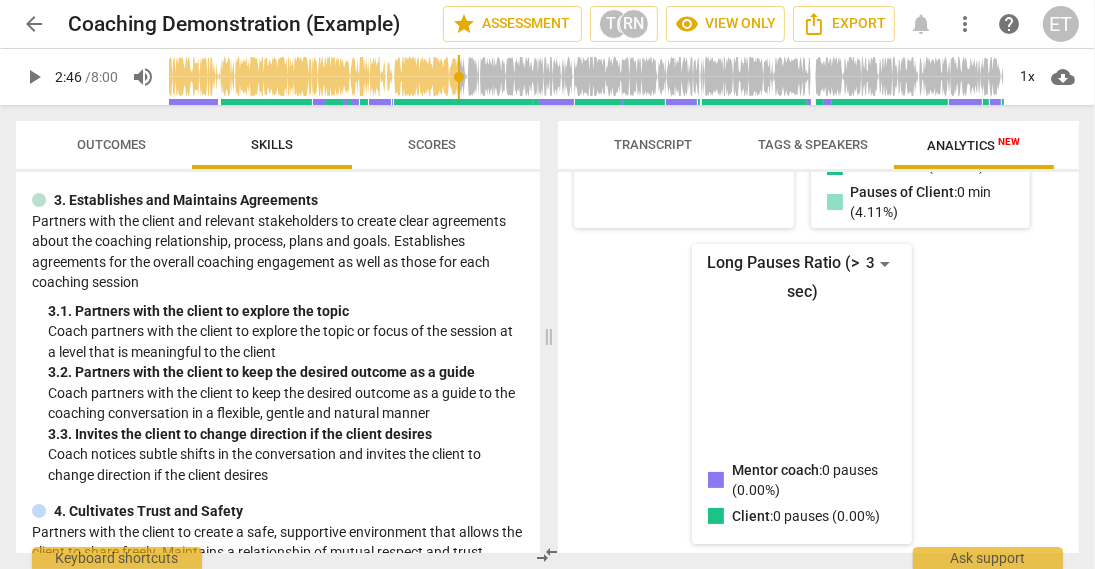 scroll, scrollTop: 531, scrollLeft: 0, axis: vertical 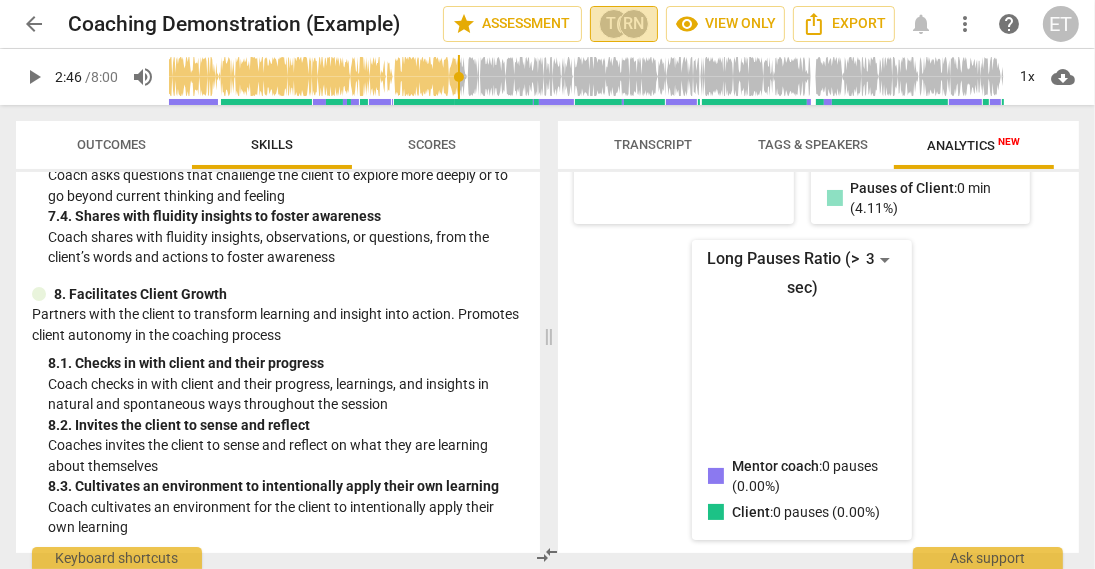 click on "RN" at bounding box center [634, 24] 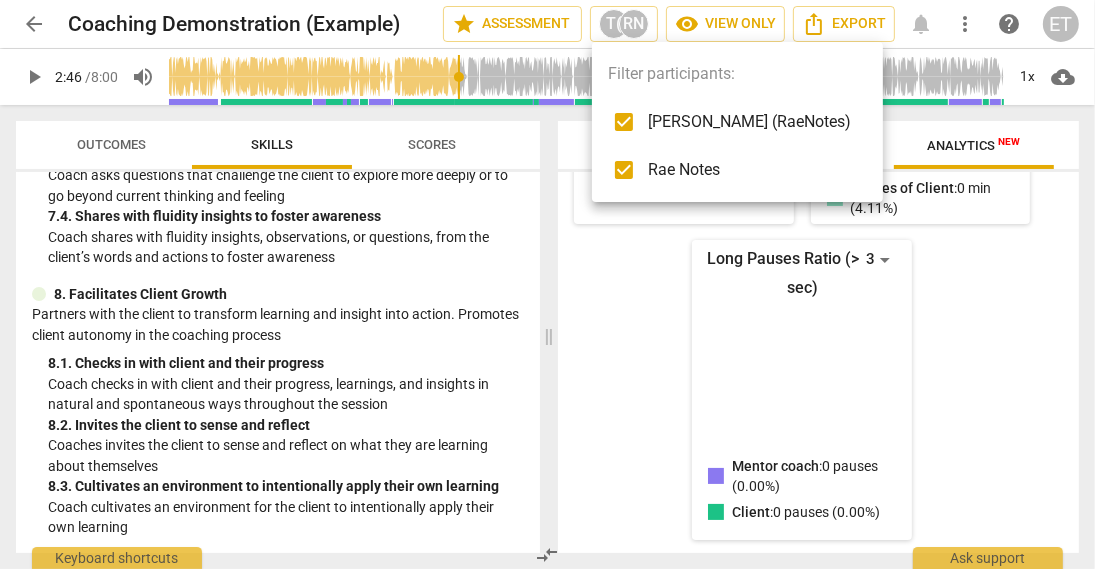 click at bounding box center [547, 284] 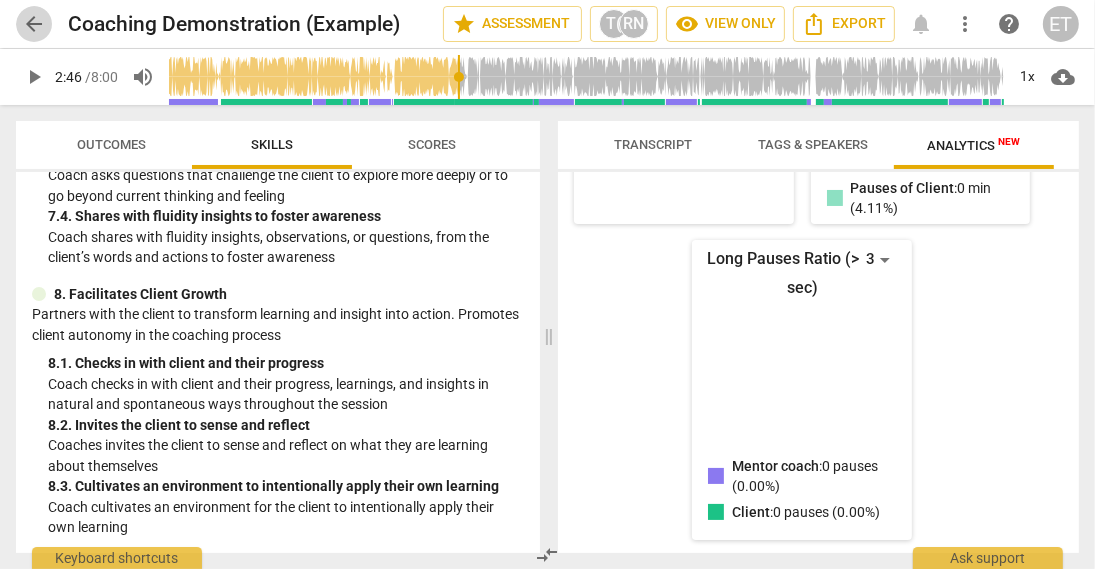 click on "arrow_back" at bounding box center (34, 24) 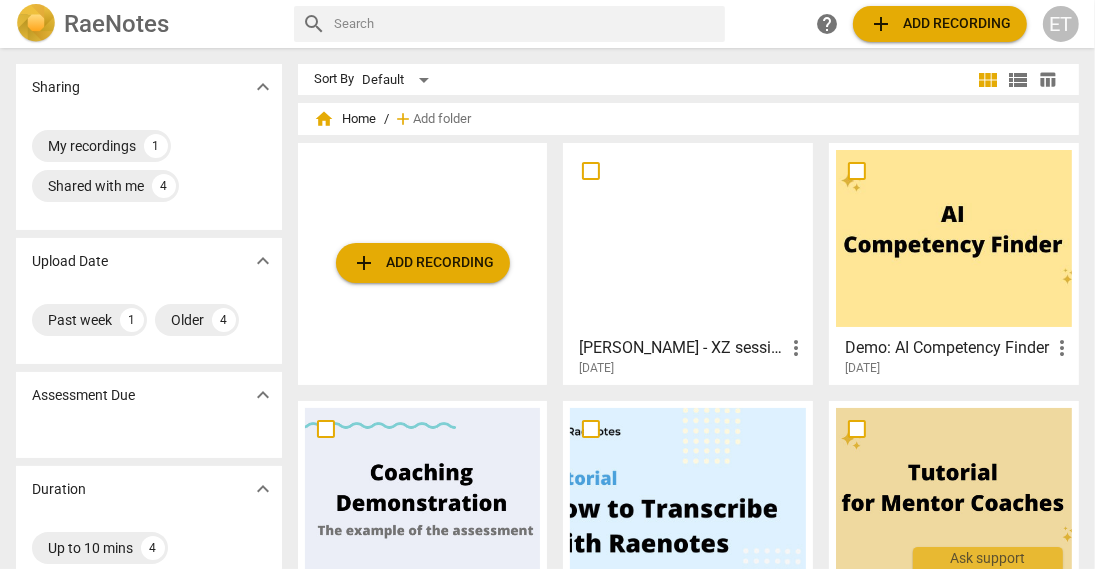 click at bounding box center (688, 238) 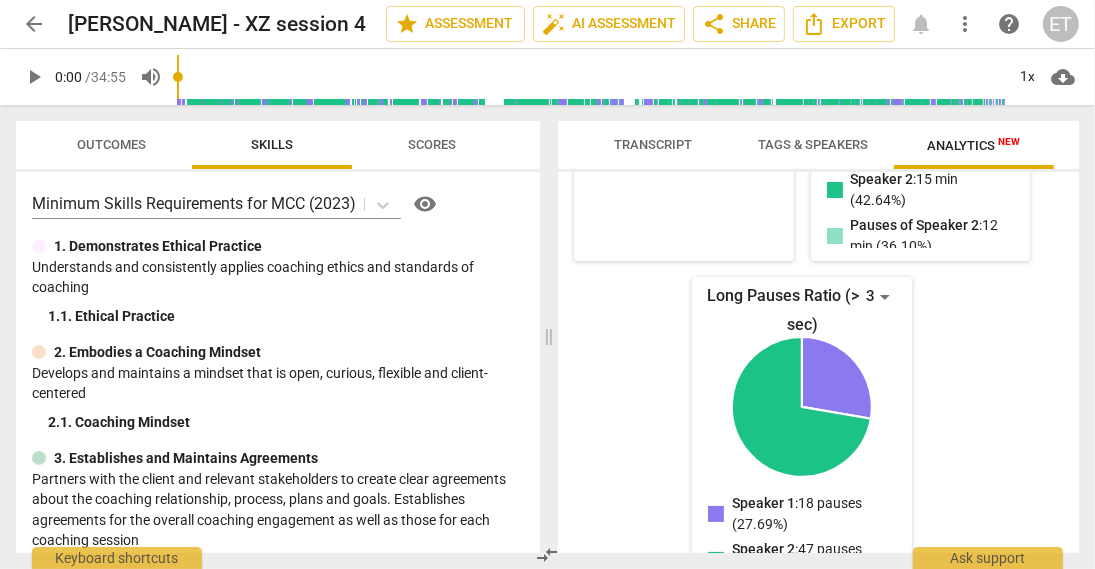 scroll, scrollTop: 558, scrollLeft: 0, axis: vertical 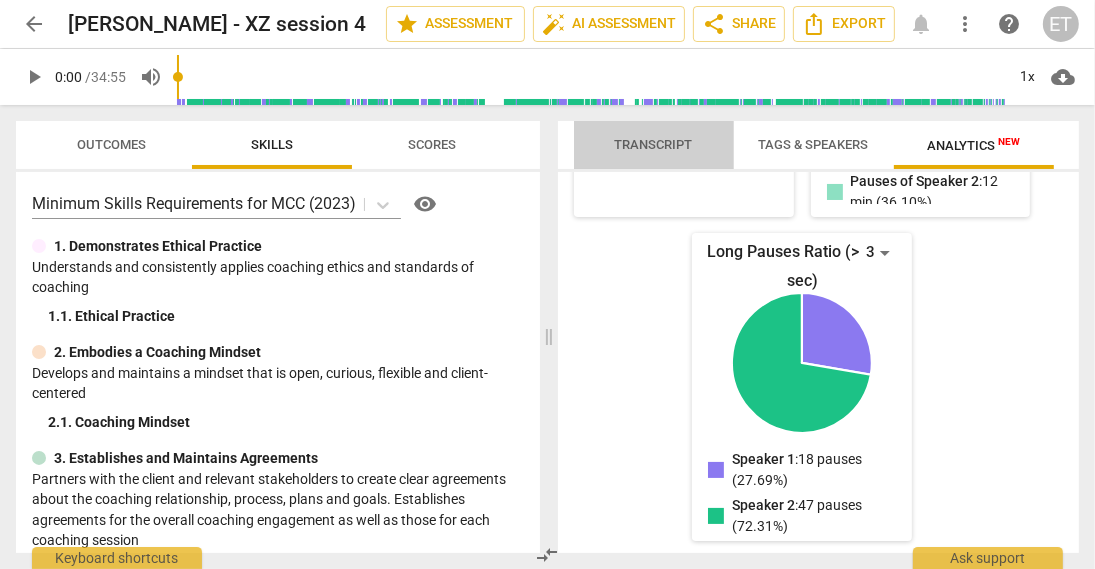 click on "Transcript" at bounding box center (654, 144) 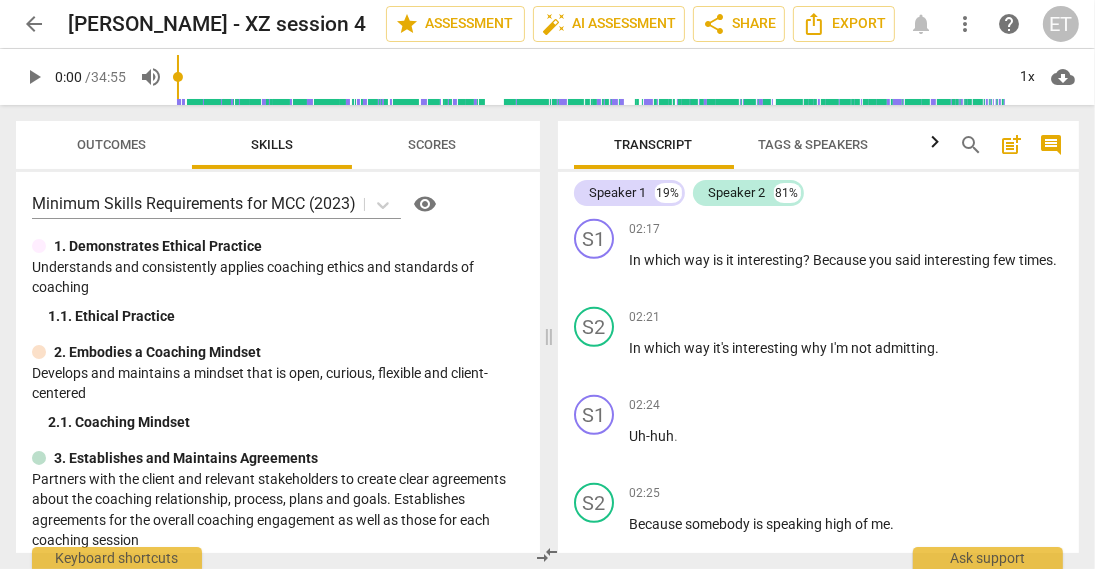 scroll, scrollTop: 1049, scrollLeft: 0, axis: vertical 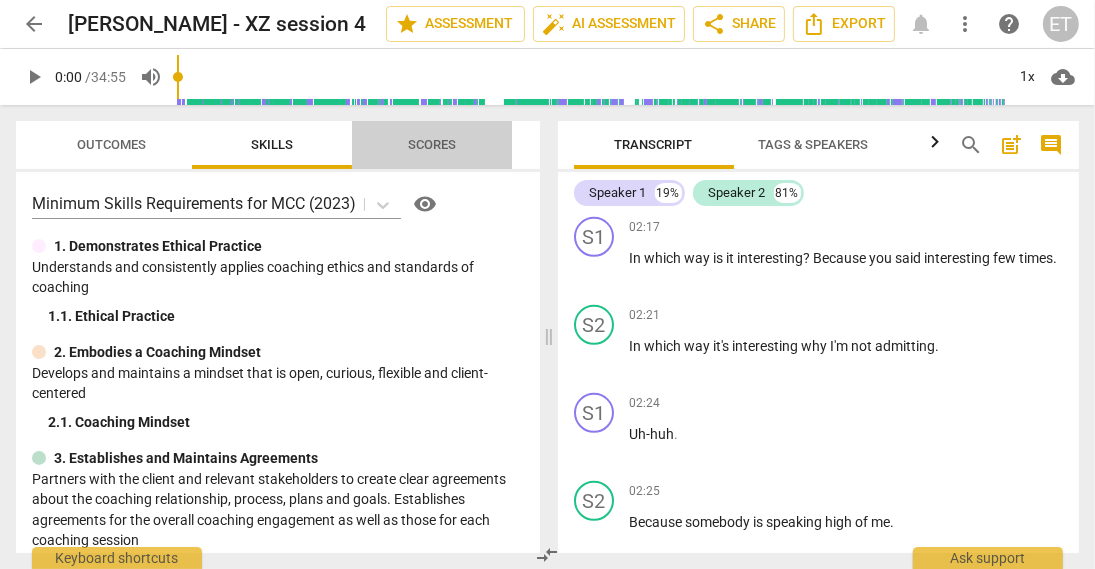 click on "Scores" at bounding box center [432, 145] 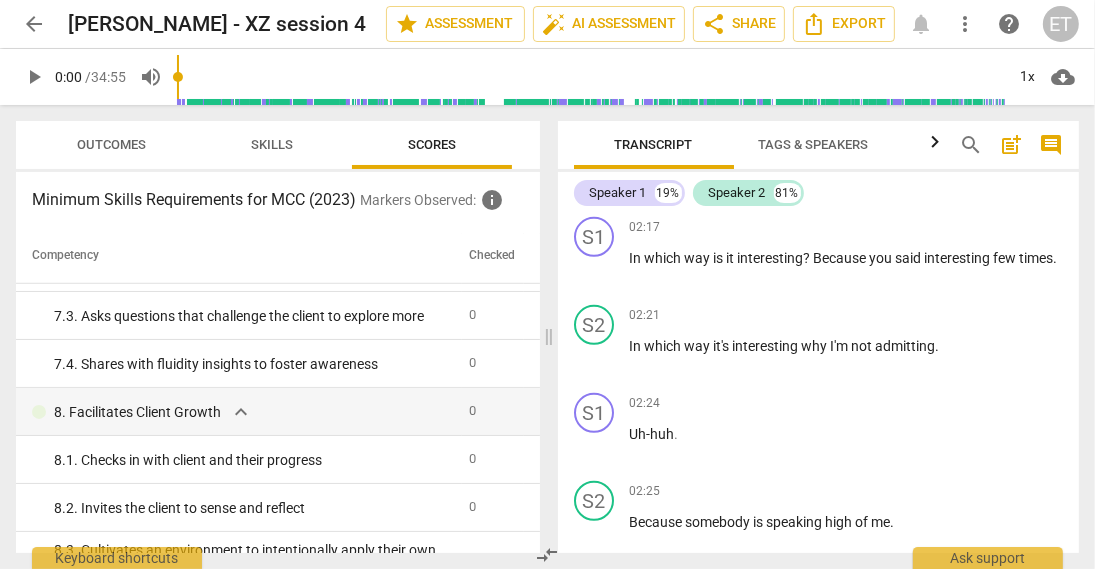 scroll, scrollTop: 1259, scrollLeft: 0, axis: vertical 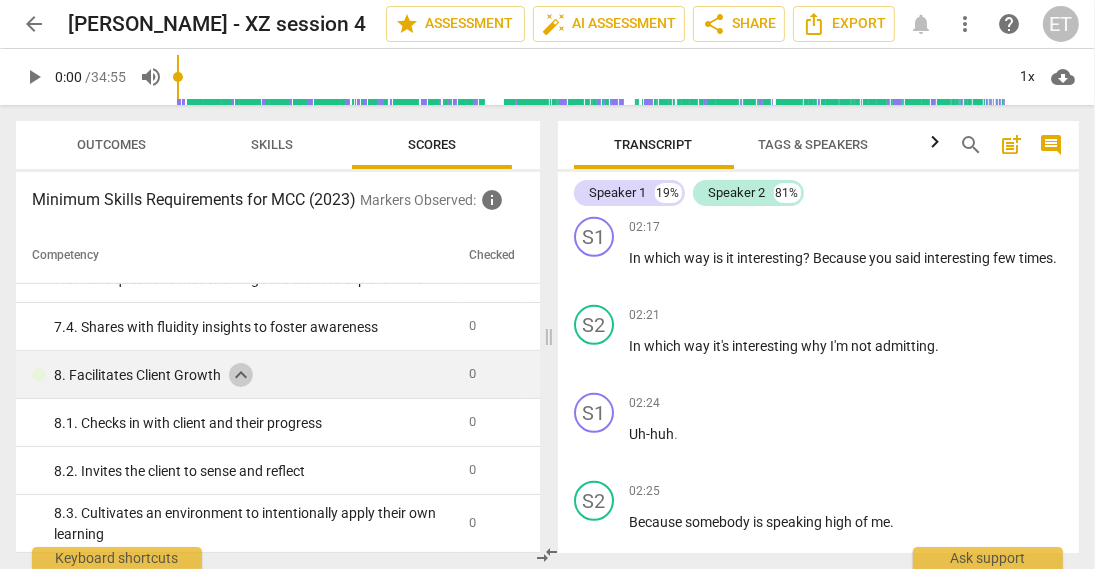 click on "expand_more" at bounding box center (241, 375) 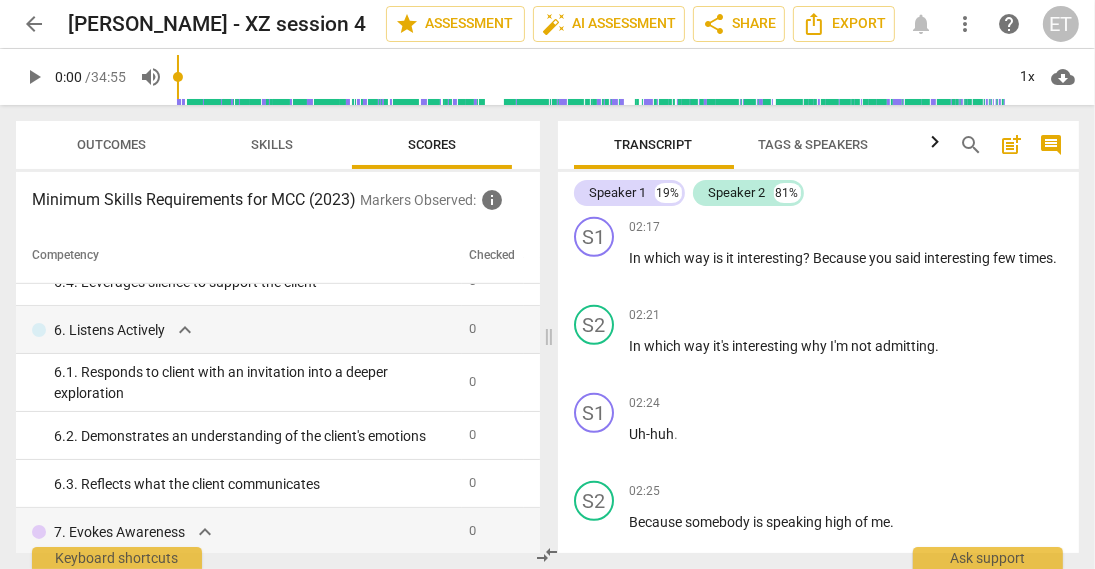 scroll, scrollTop: 847, scrollLeft: 0, axis: vertical 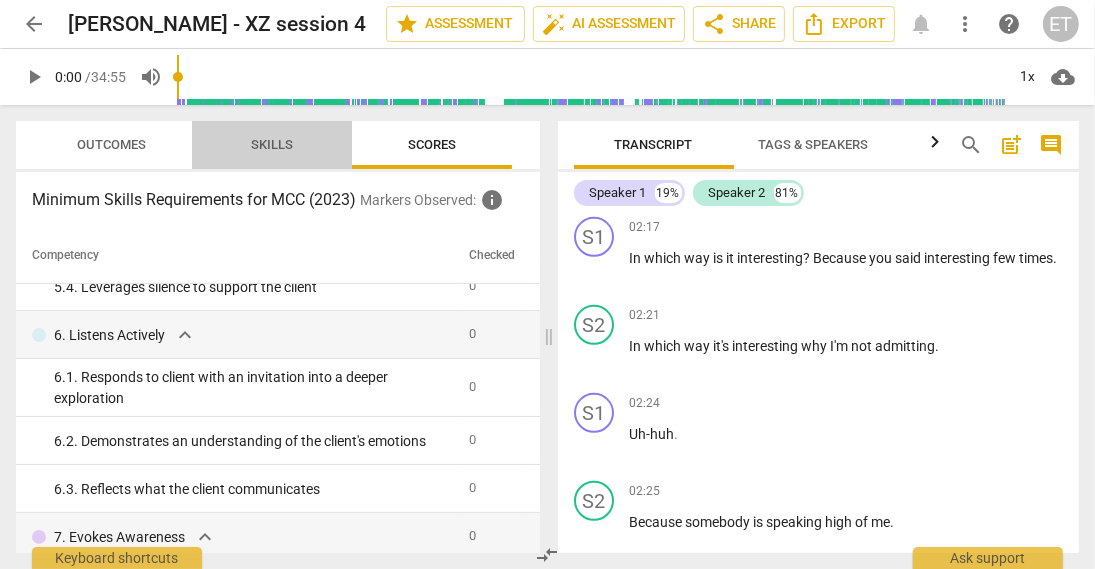 click on "Skills" at bounding box center [272, 144] 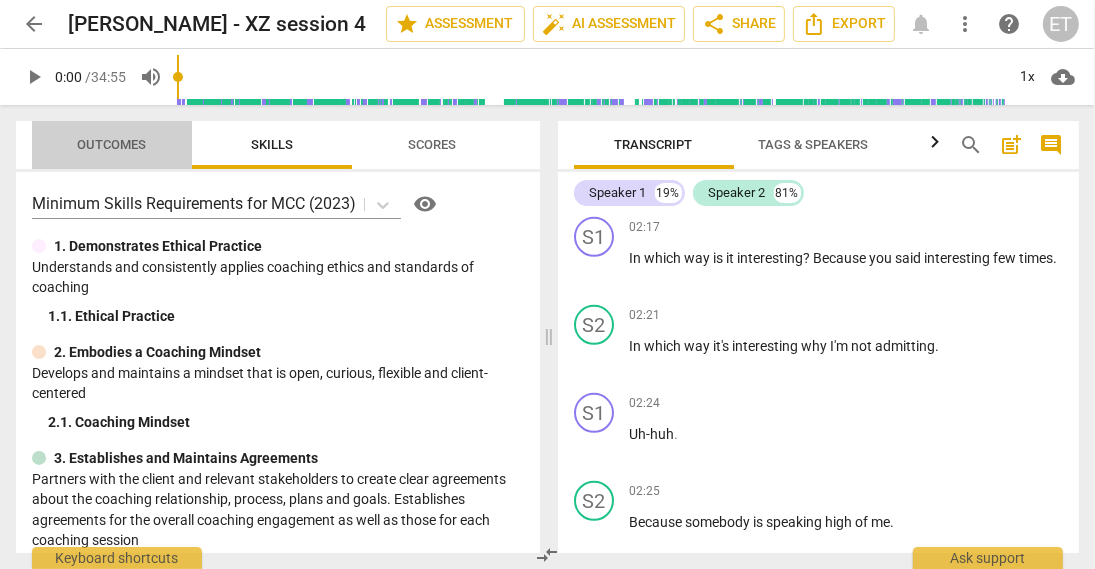 click on "Outcomes" at bounding box center (112, 145) 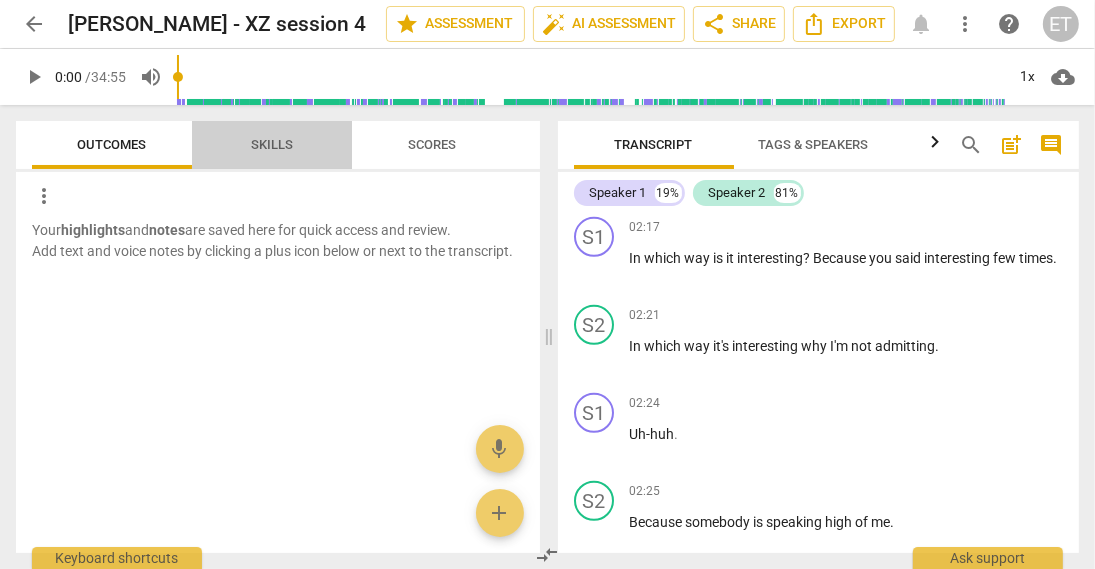 click on "Skills" at bounding box center (272, 144) 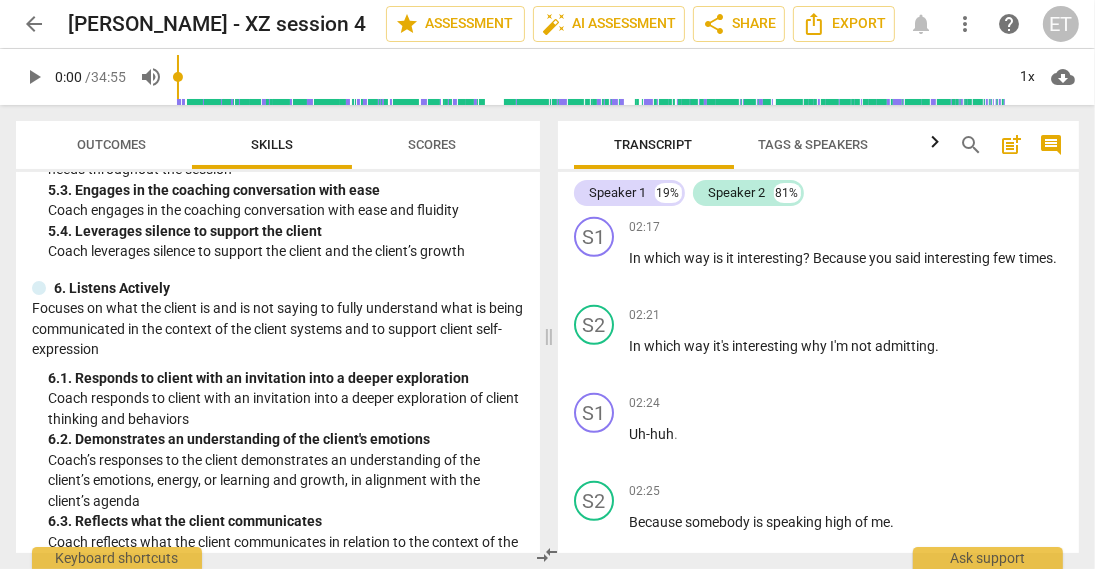 scroll, scrollTop: 1122, scrollLeft: 0, axis: vertical 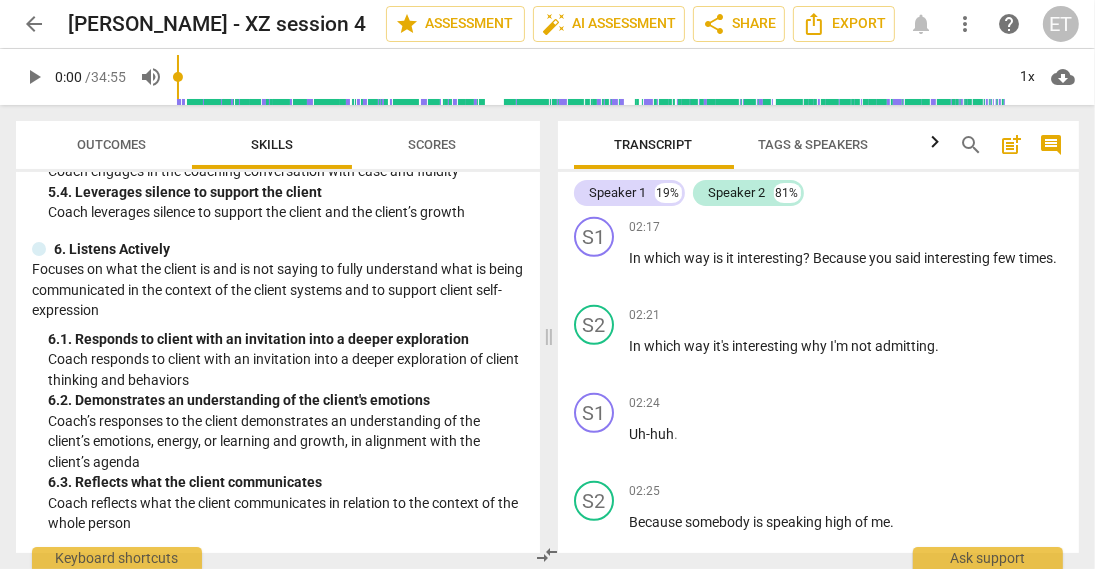 click on "Scores" at bounding box center [432, 144] 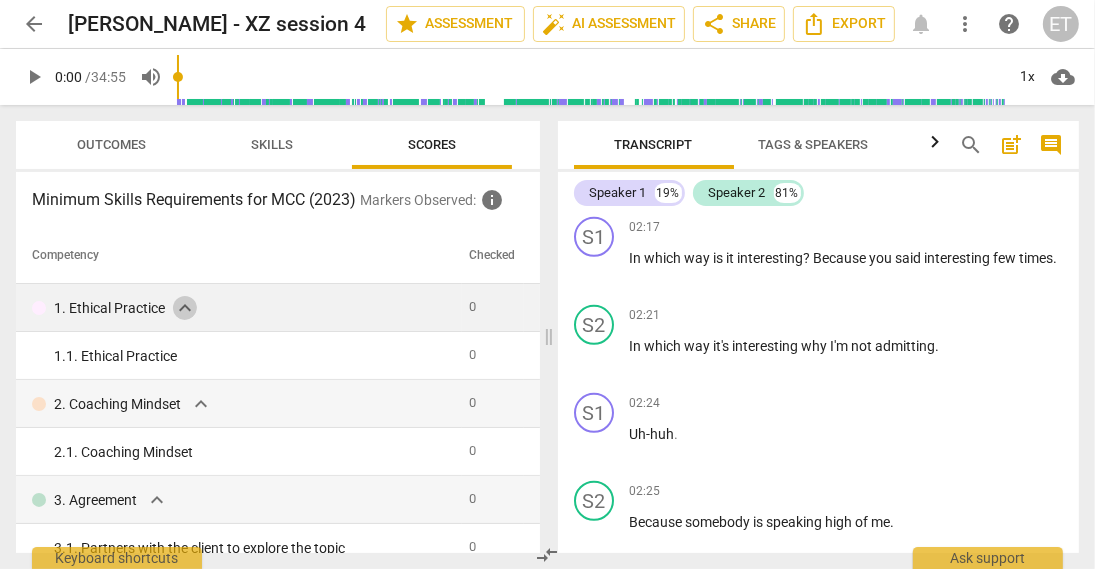 click on "expand_more" at bounding box center (185, 308) 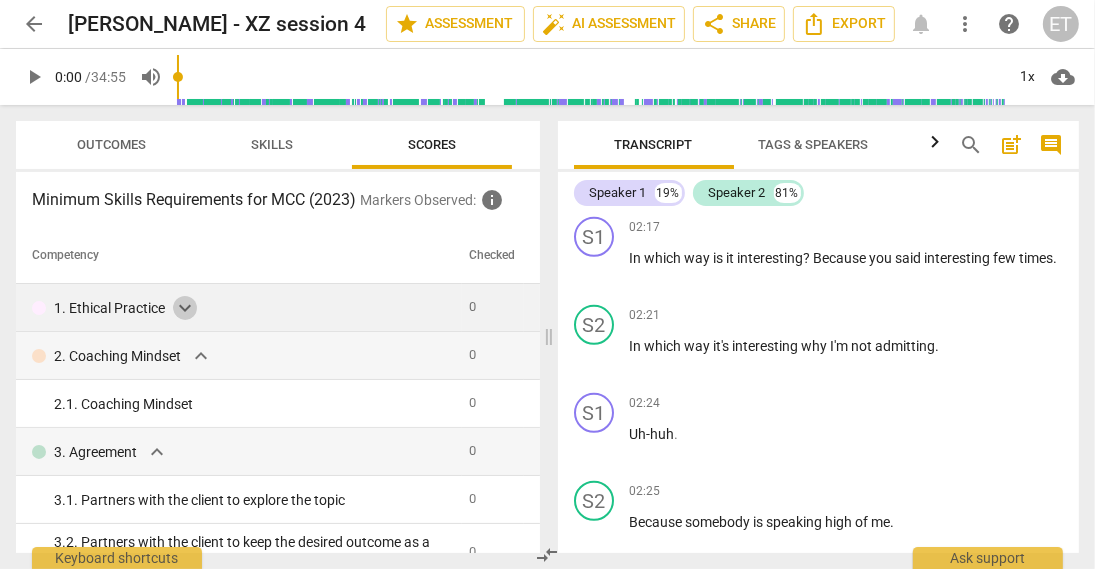 click on "expand_more" at bounding box center [185, 308] 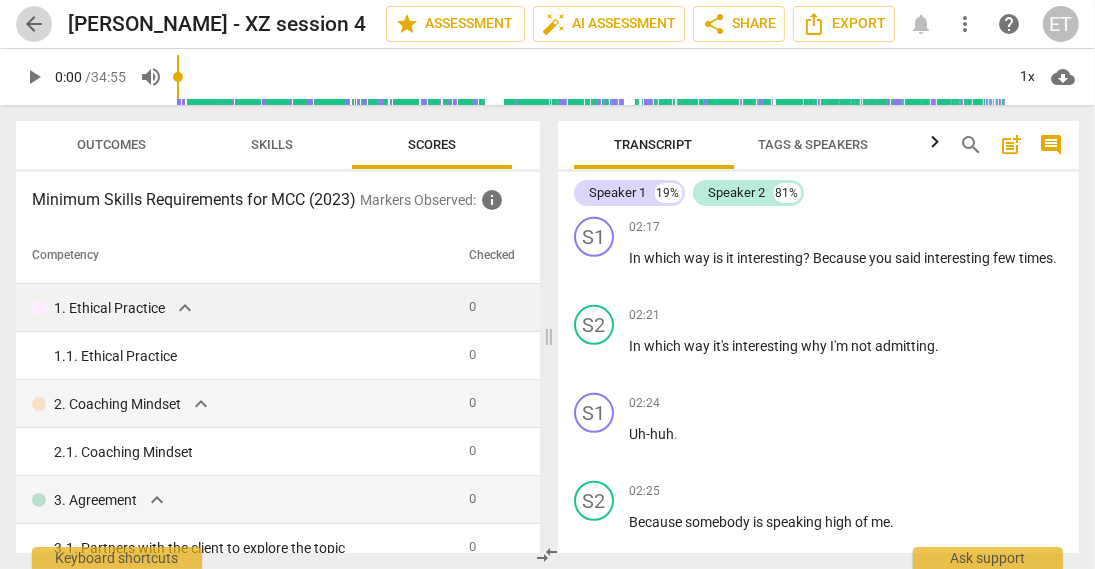 click on "arrow_back" at bounding box center [34, 24] 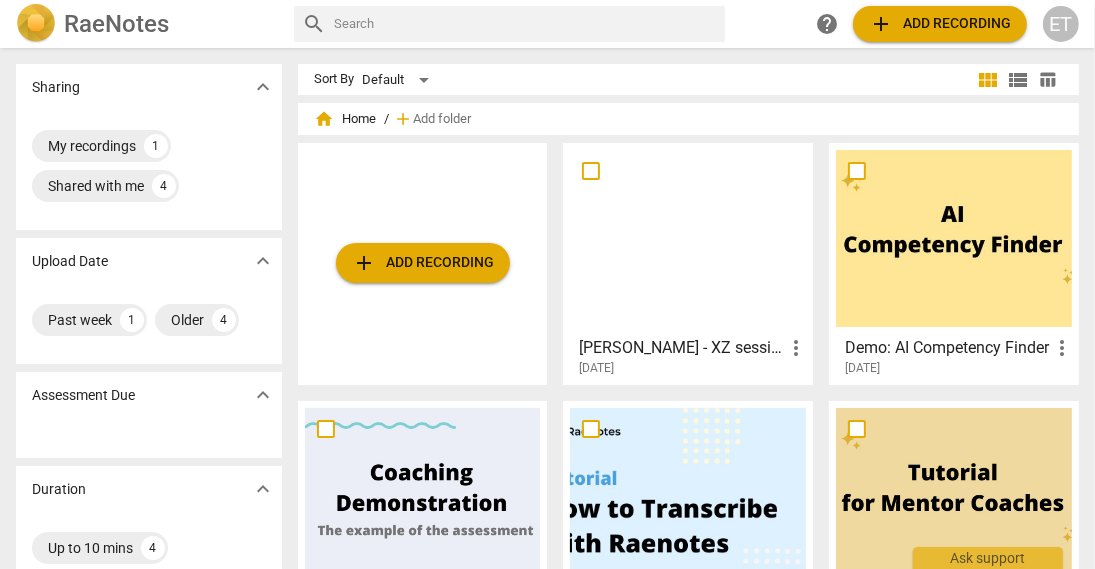 click on "more_vert" at bounding box center (796, 348) 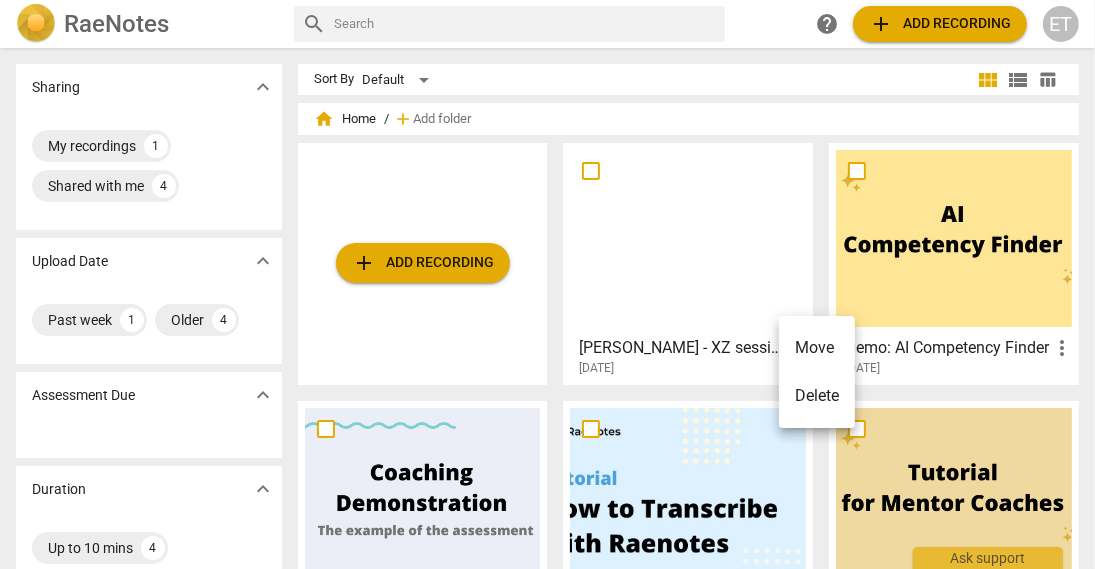 click at bounding box center [547, 284] 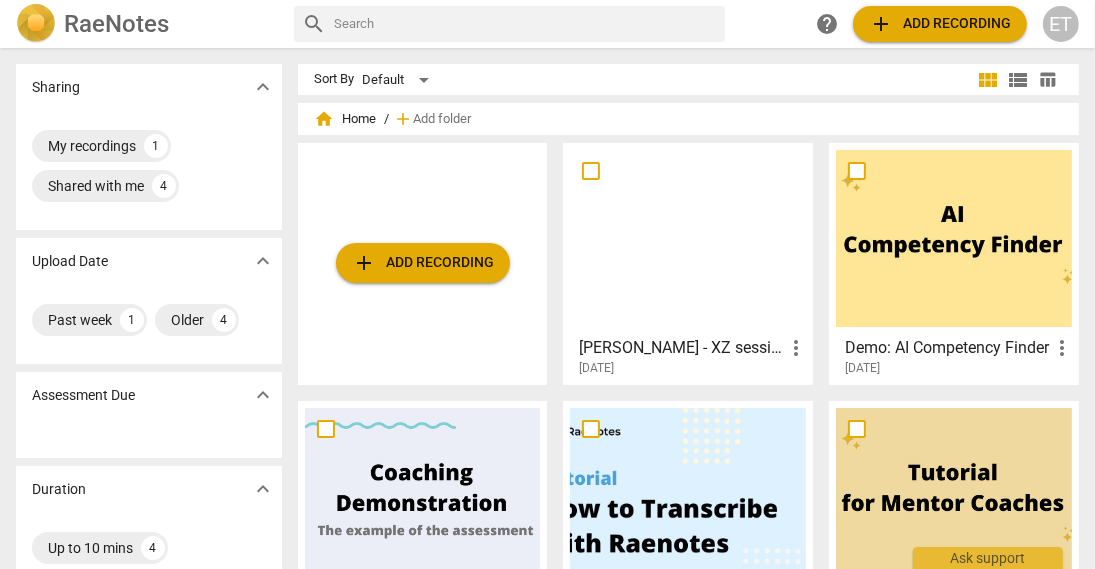click at bounding box center [591, 171] 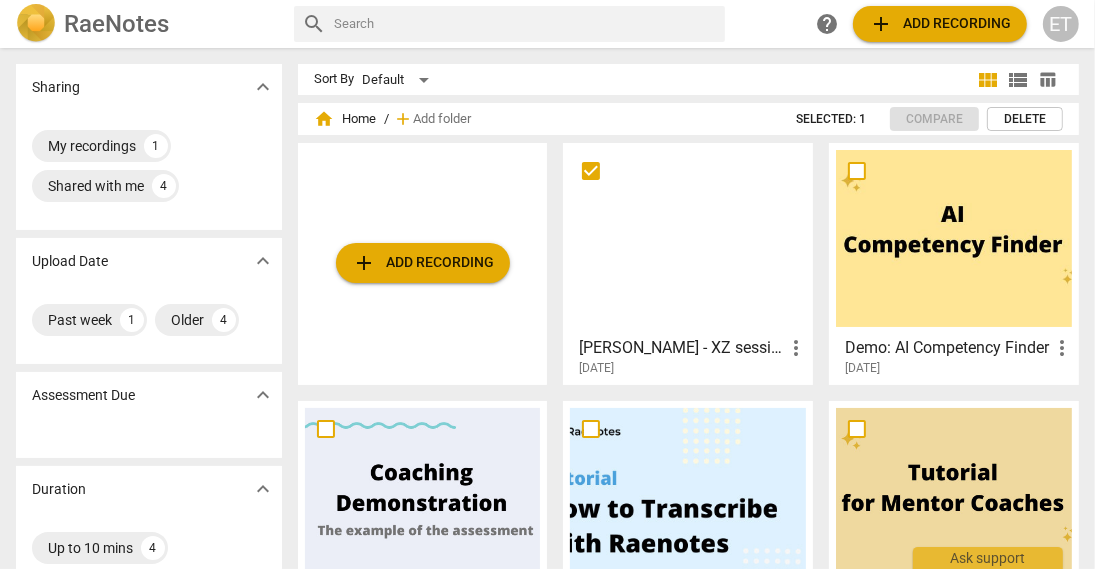 checkbox on "false" 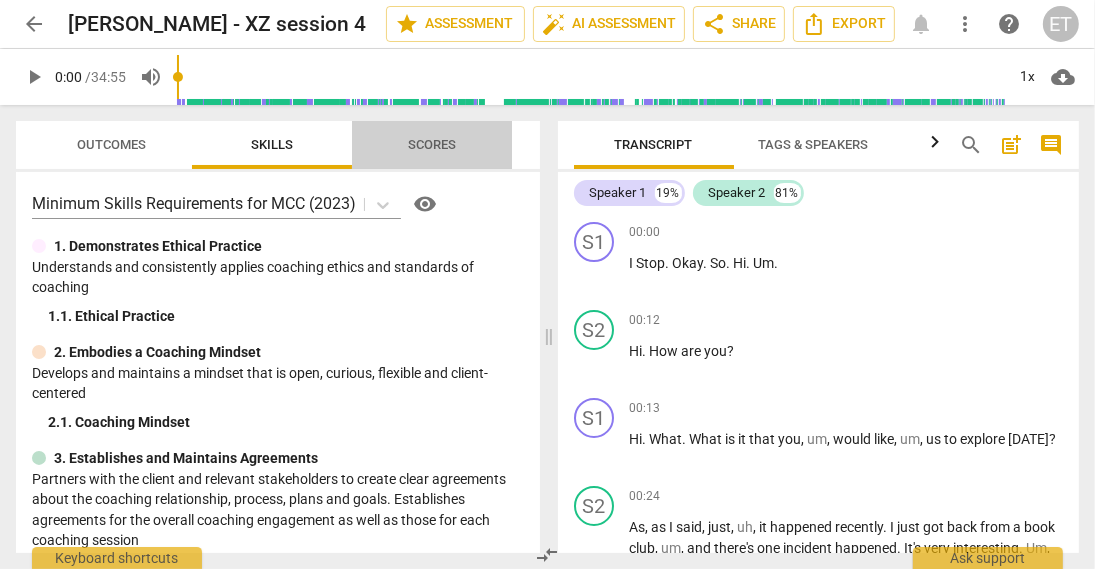 click on "Scores" at bounding box center [432, 144] 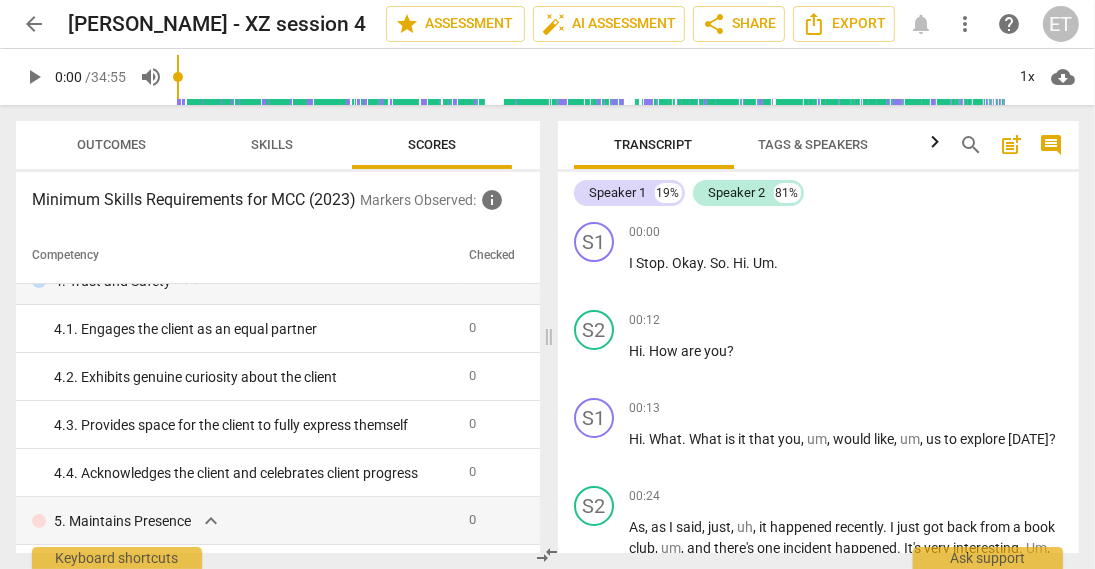 scroll, scrollTop: 0, scrollLeft: 0, axis: both 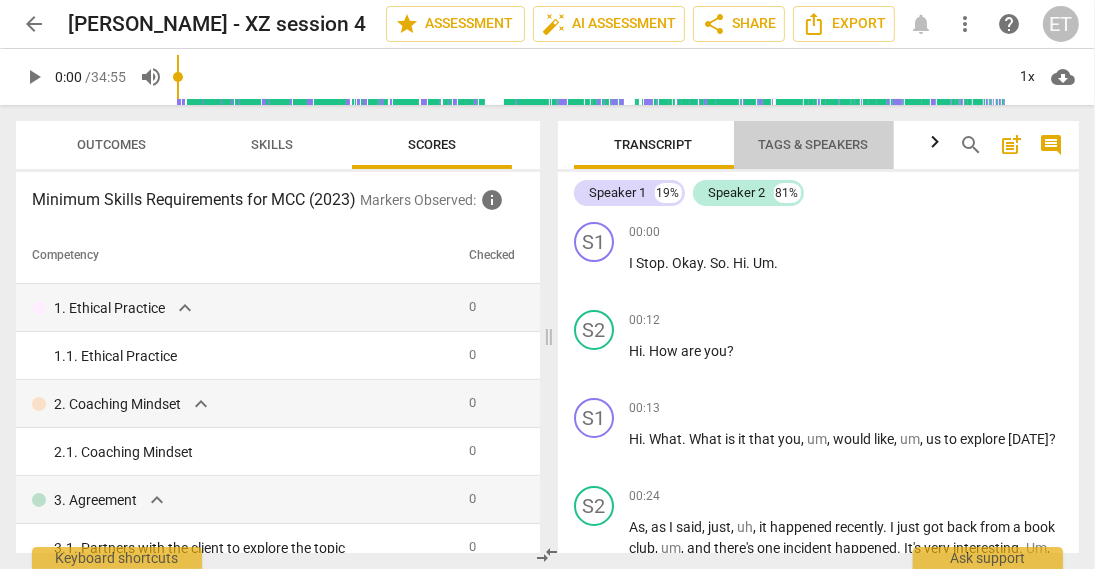 click on "Tags & Speakers" at bounding box center (814, 144) 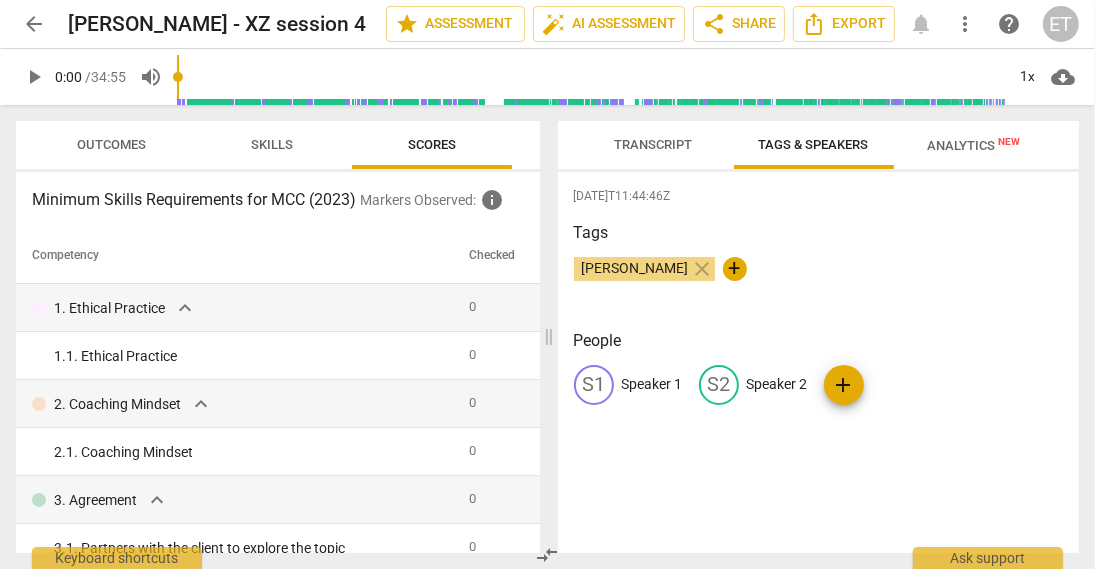 click on "S1 Speaker 1" at bounding box center (628, 385) 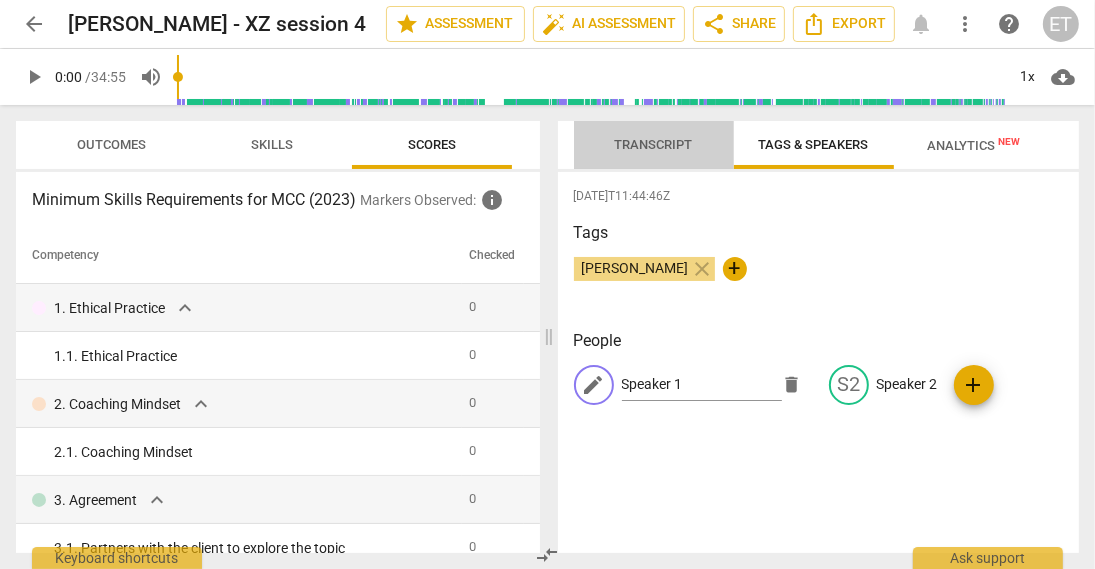 click on "Transcript" at bounding box center (654, 144) 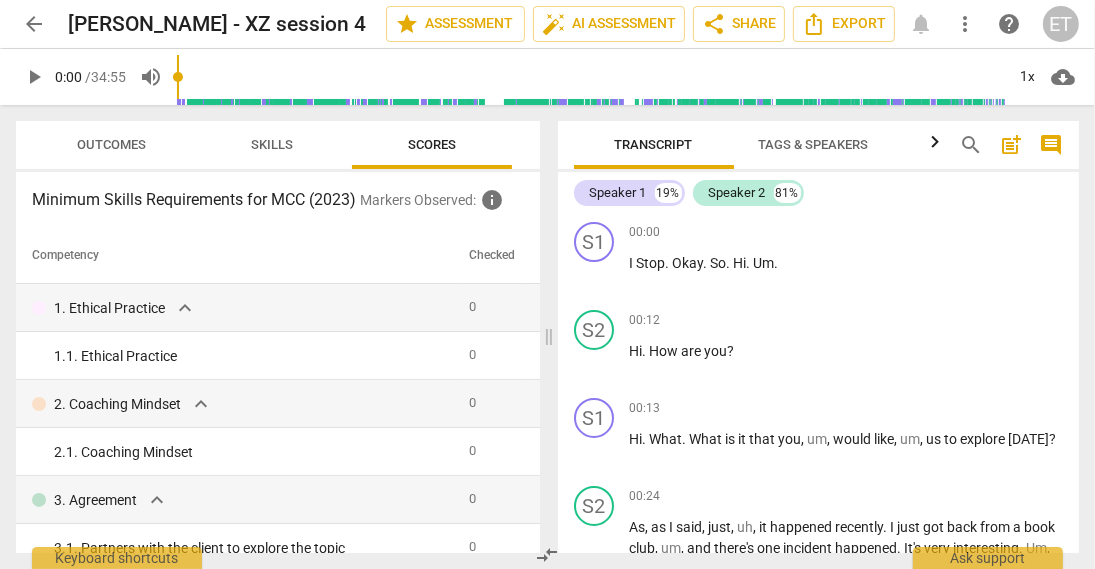 click on "Transcript" at bounding box center (654, 144) 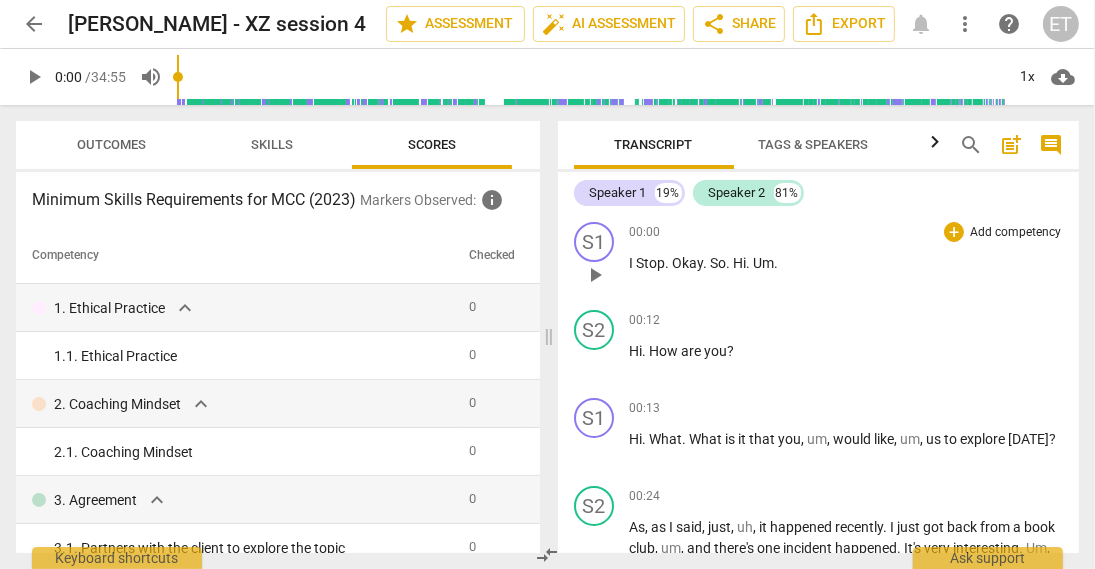 drag, startPoint x: 798, startPoint y: 255, endPoint x: 733, endPoint y: 260, distance: 65.192024 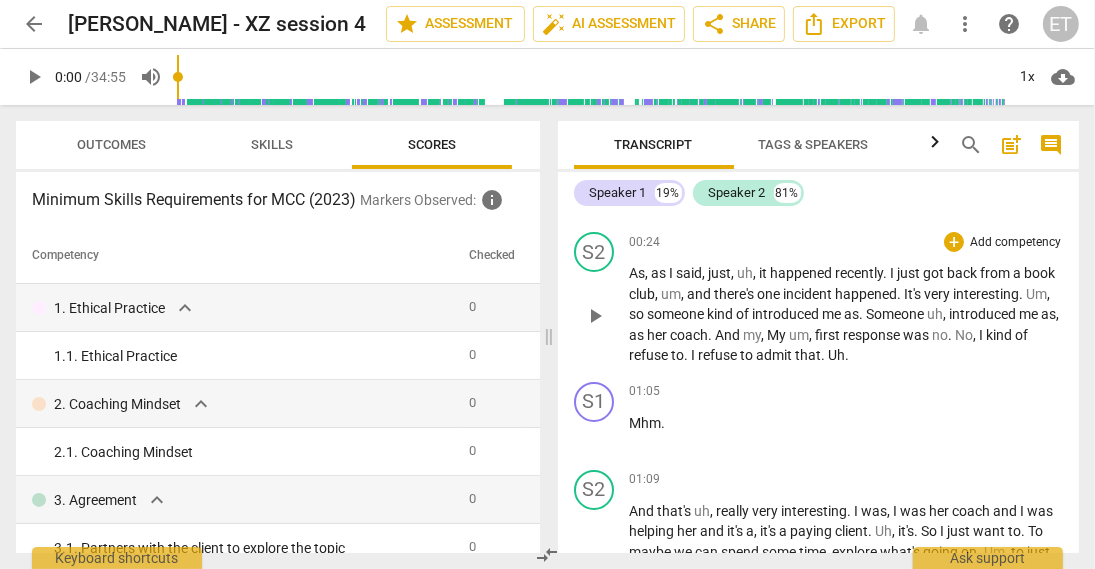 scroll, scrollTop: 283, scrollLeft: 0, axis: vertical 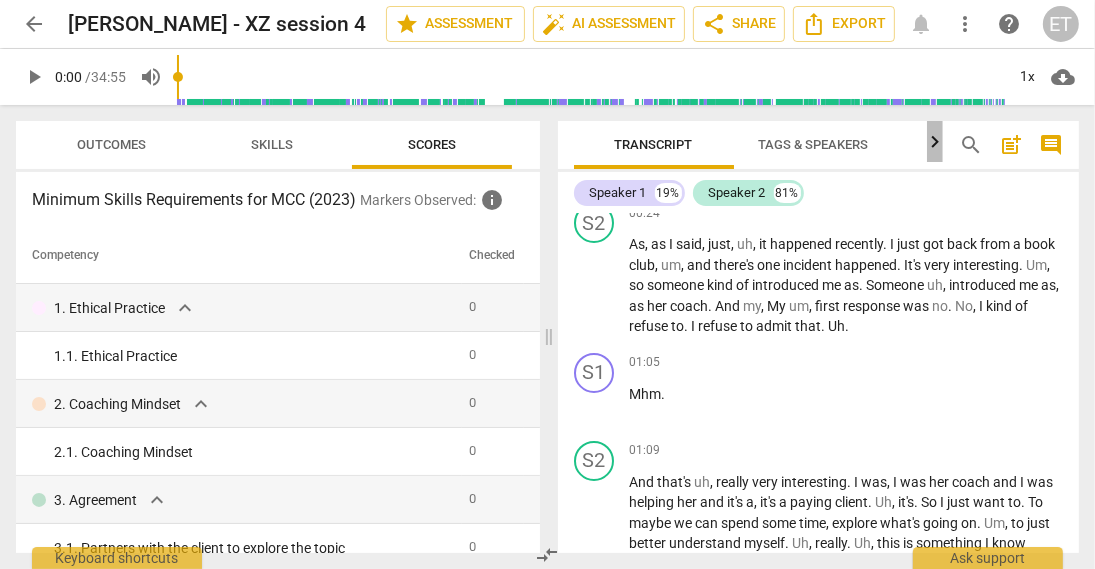 click 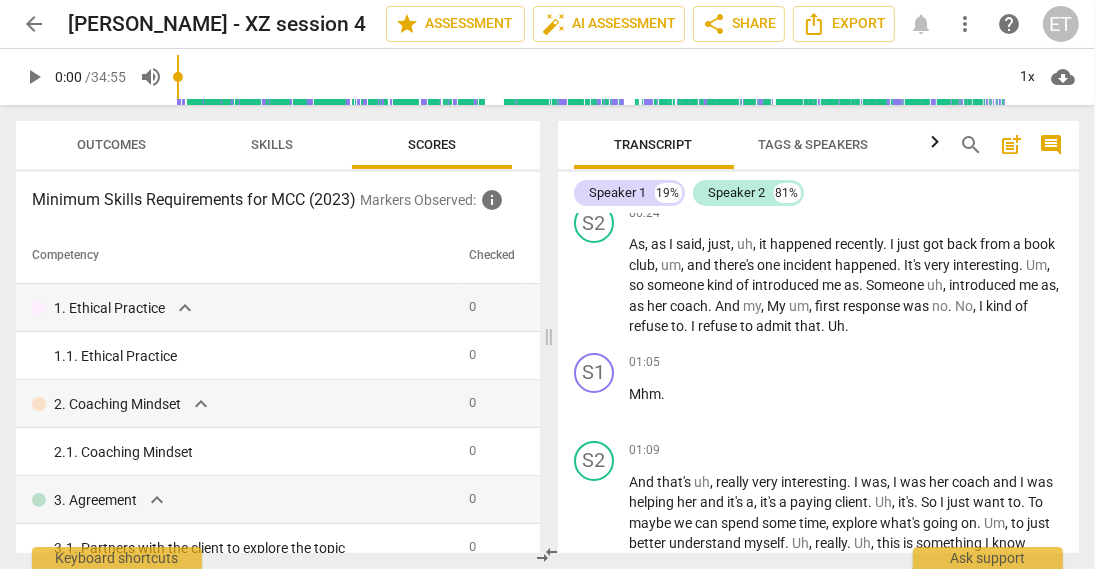 scroll, scrollTop: 0, scrollLeft: 126, axis: horizontal 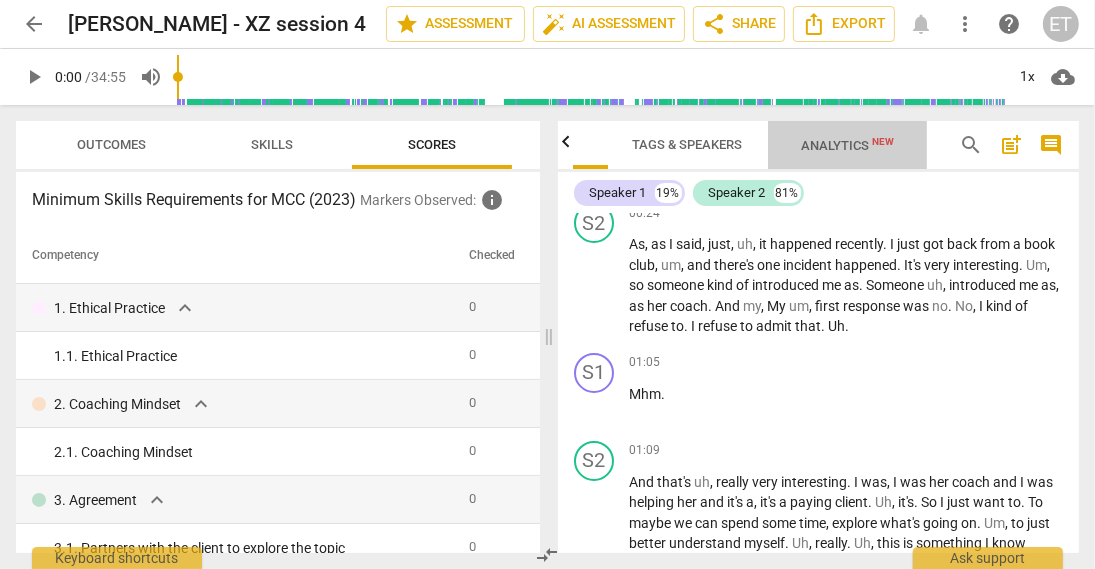 click on "Analytics   New" at bounding box center [847, 145] 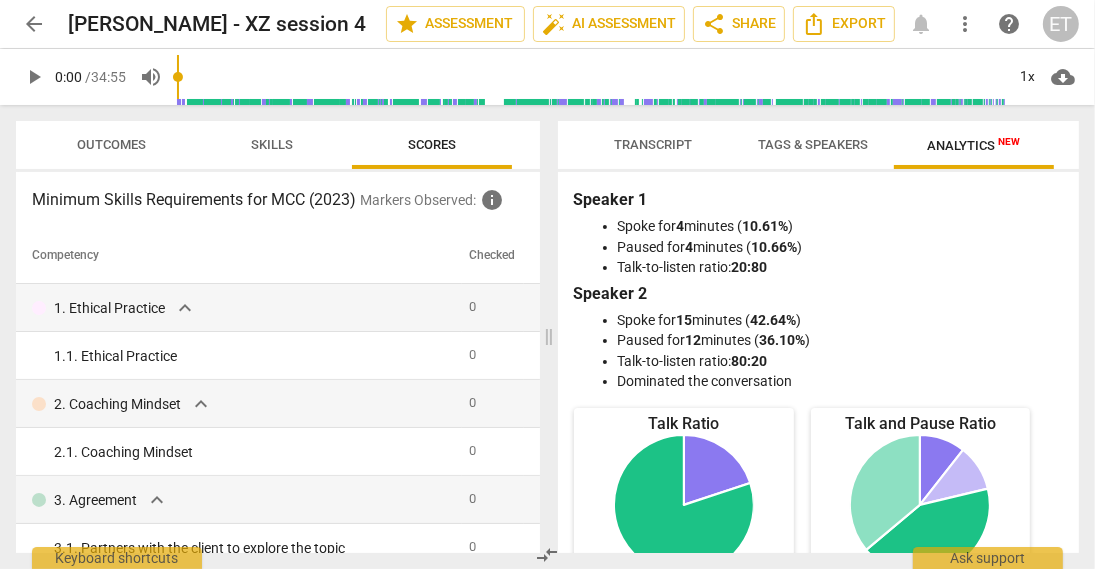 scroll, scrollTop: 0, scrollLeft: 0, axis: both 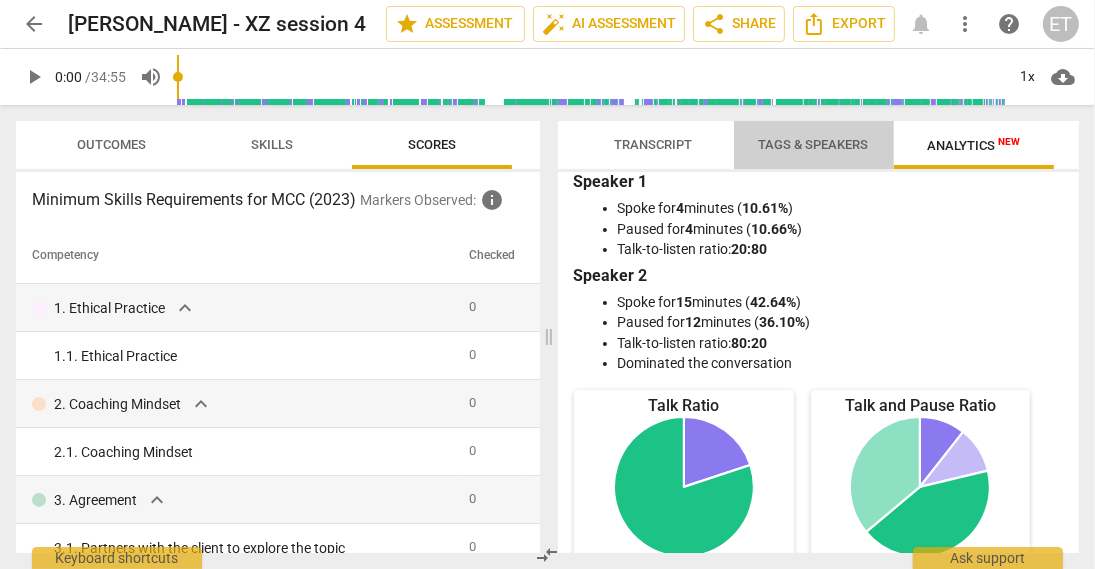 click on "Tags & Speakers" at bounding box center (814, 144) 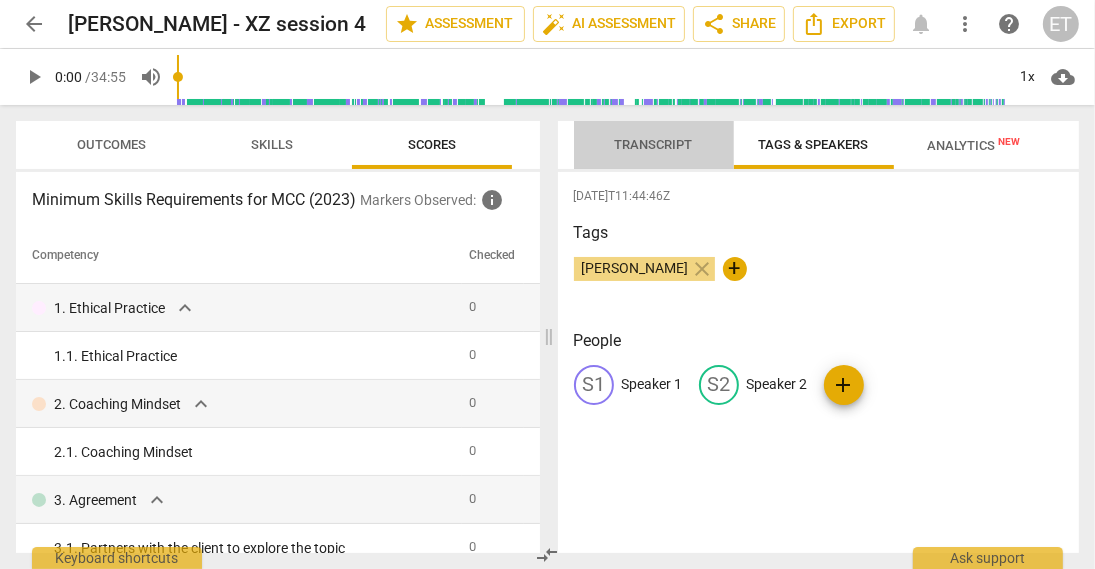 click on "Transcript" at bounding box center (654, 144) 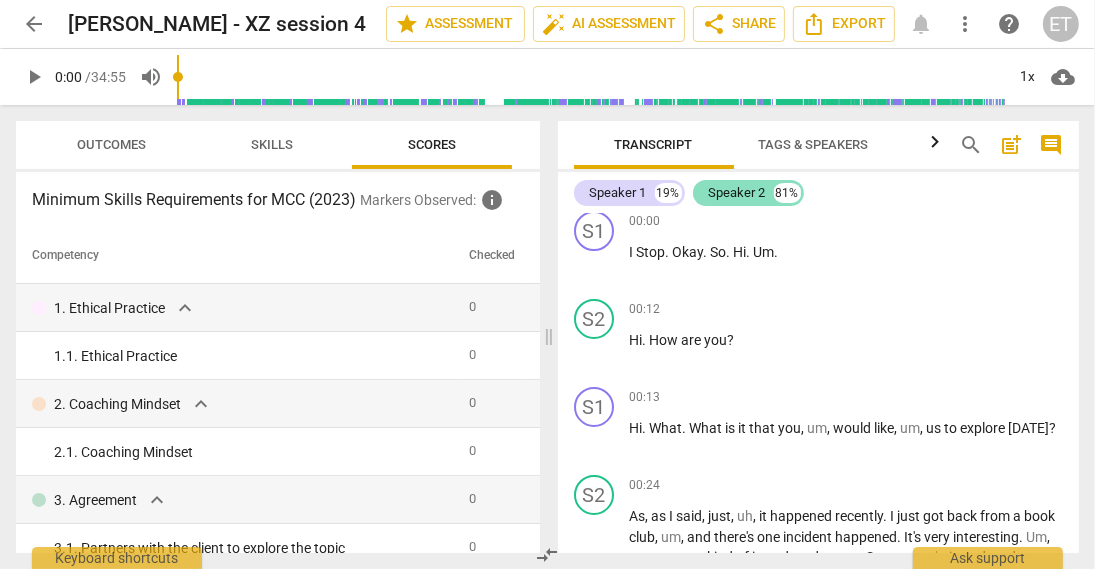 scroll, scrollTop: 0, scrollLeft: 0, axis: both 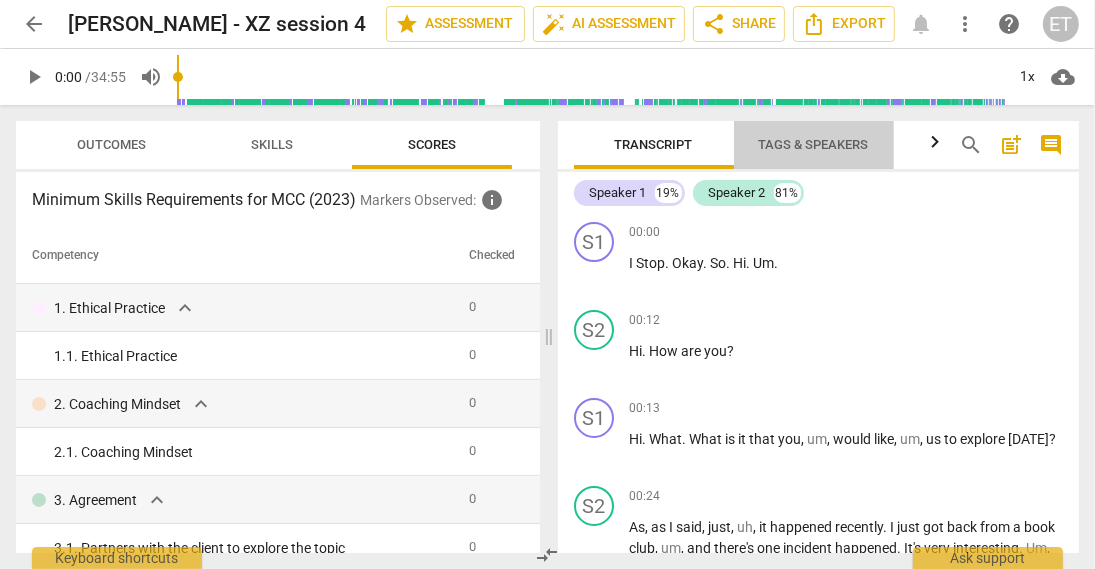 click on "Tags & Speakers" at bounding box center (814, 144) 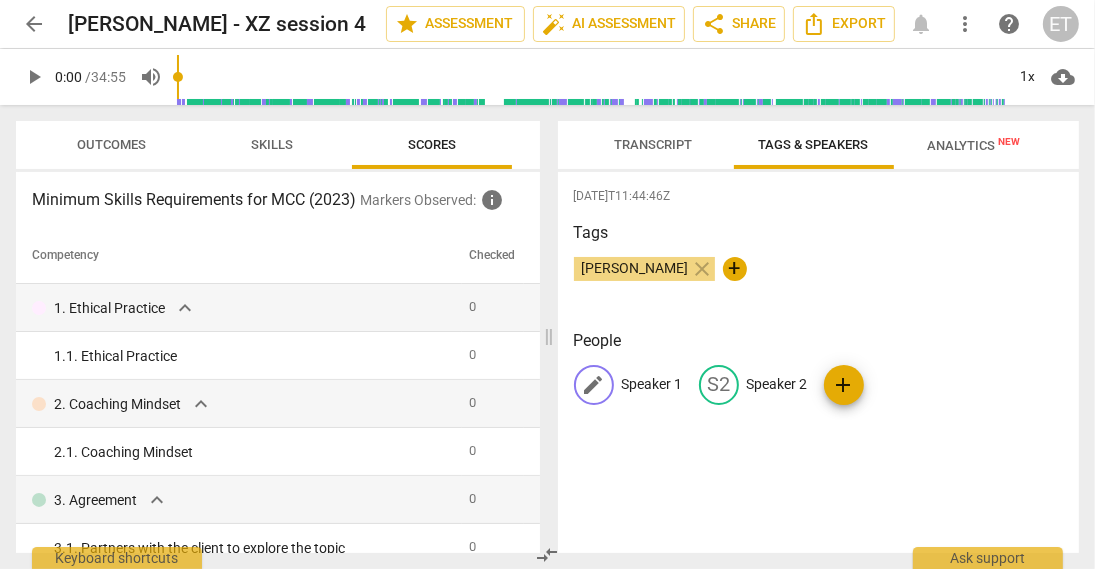 click on "Speaker 1" at bounding box center [652, 384] 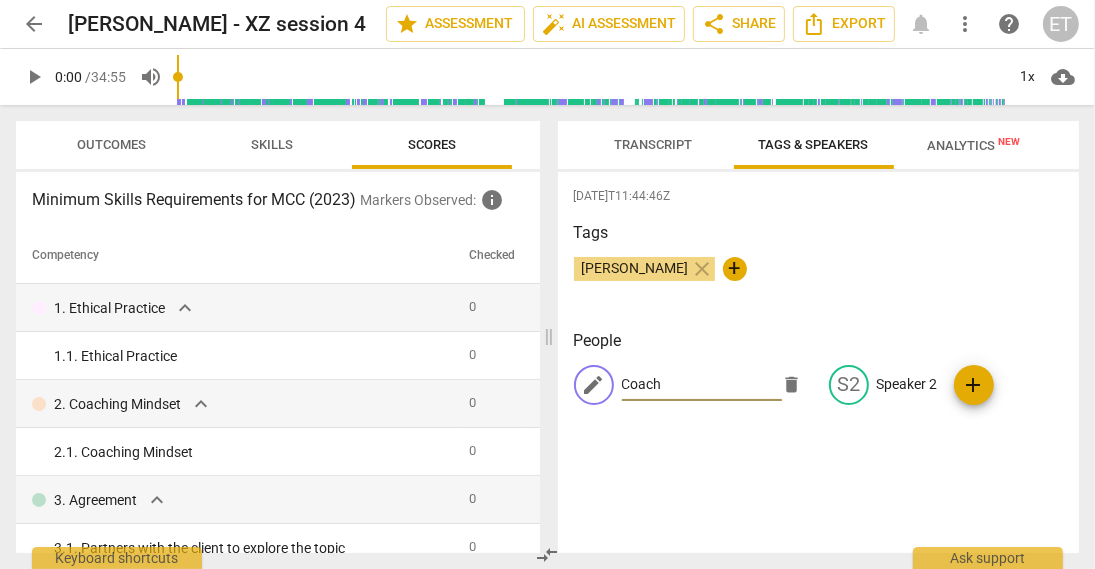type on "Coach" 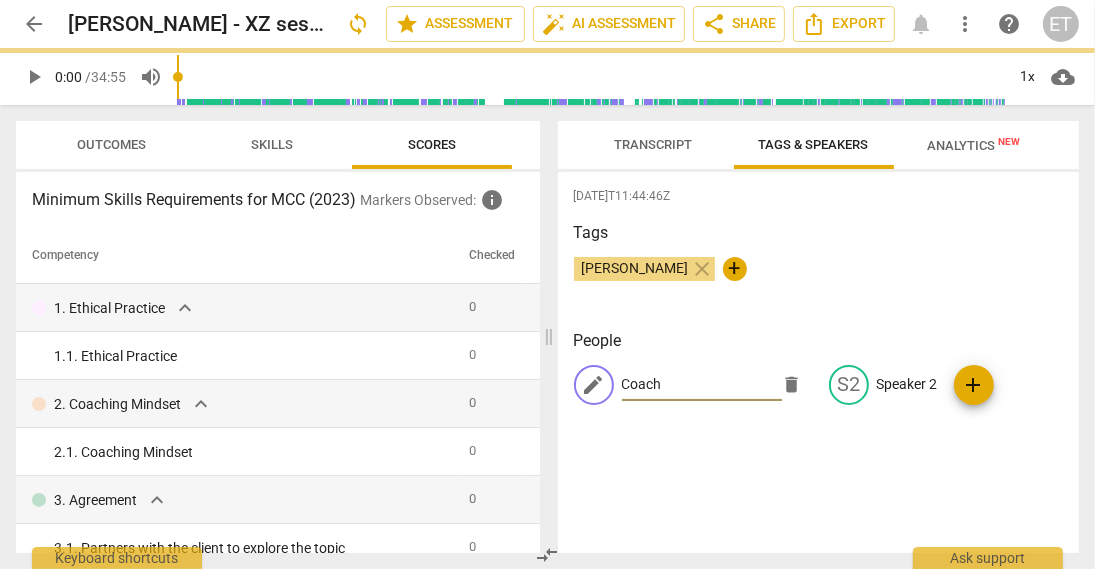click on "edit Coach delete S2 Speaker 2 add" at bounding box center [819, 393] 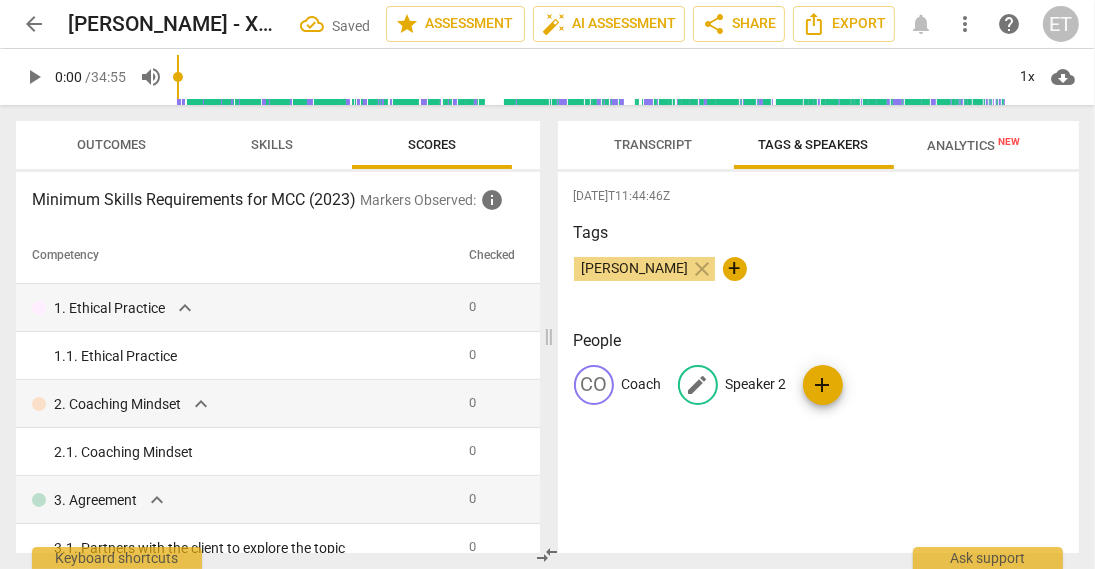 click on "Speaker 2" at bounding box center [756, 384] 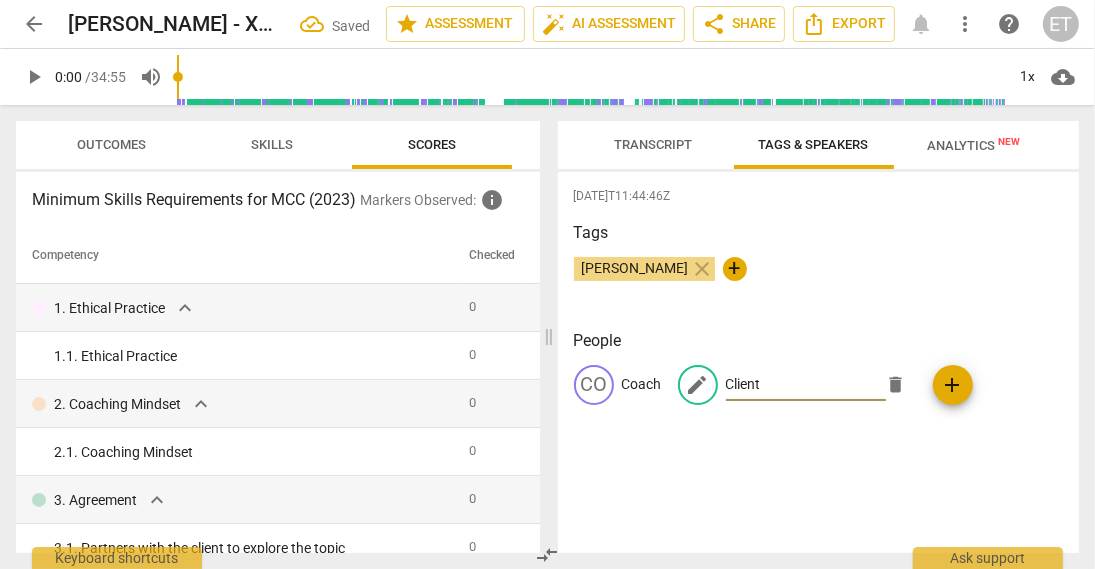type on "Client" 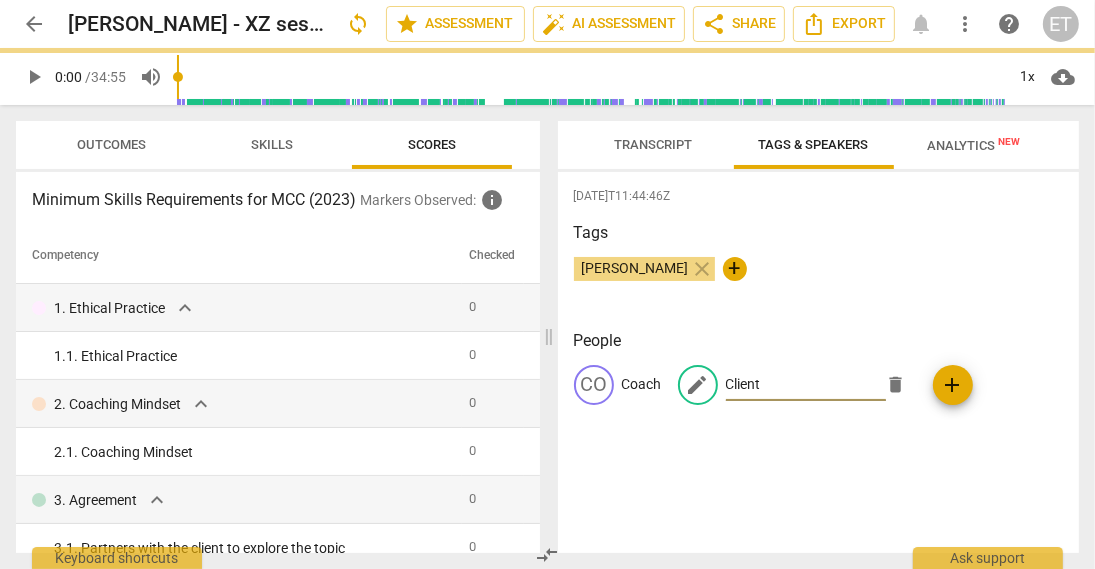click on "Tags Evelyne Tan close +" at bounding box center (819, 267) 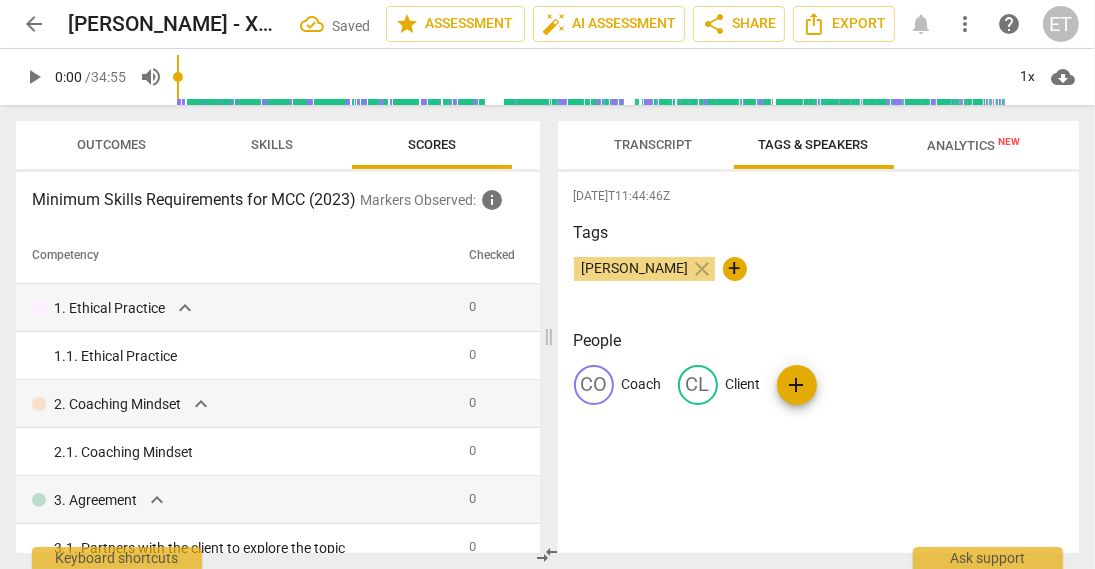 click on "Evelyne Tan close +" at bounding box center (819, 277) 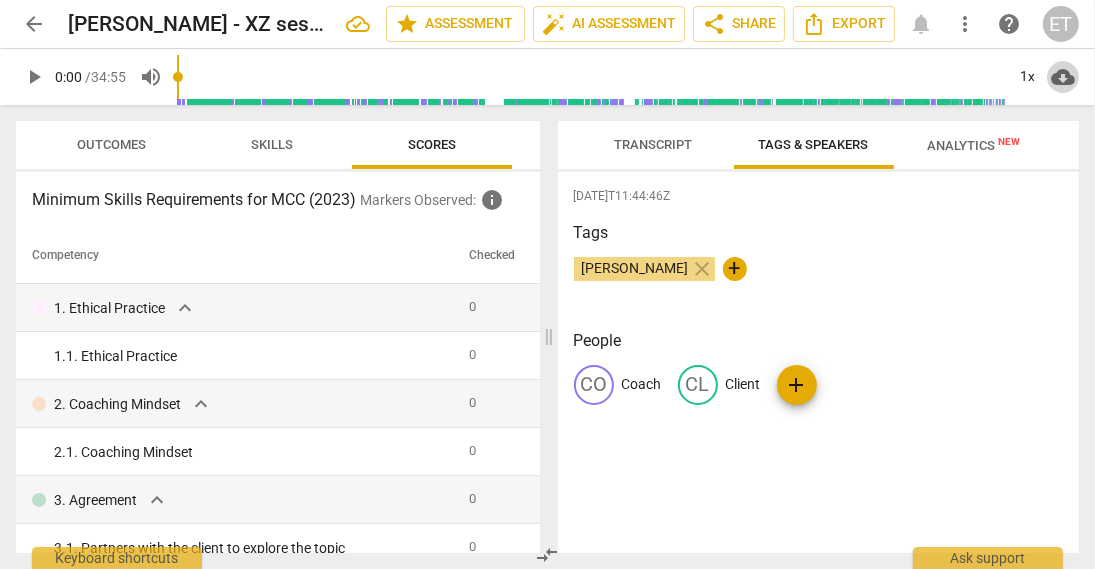 click on "cloud_download" at bounding box center (1063, 77) 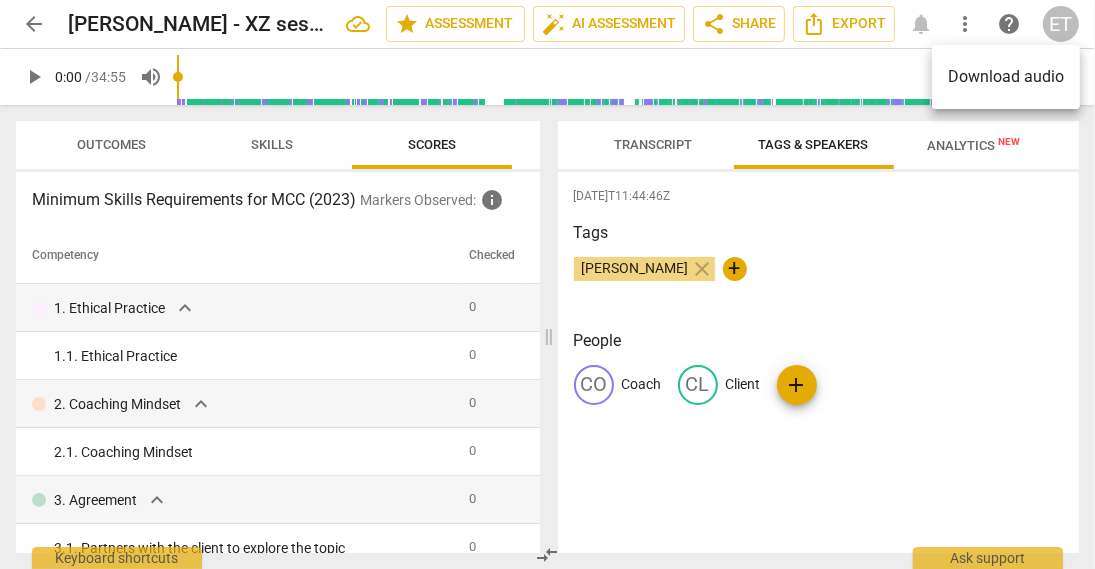 click at bounding box center (547, 284) 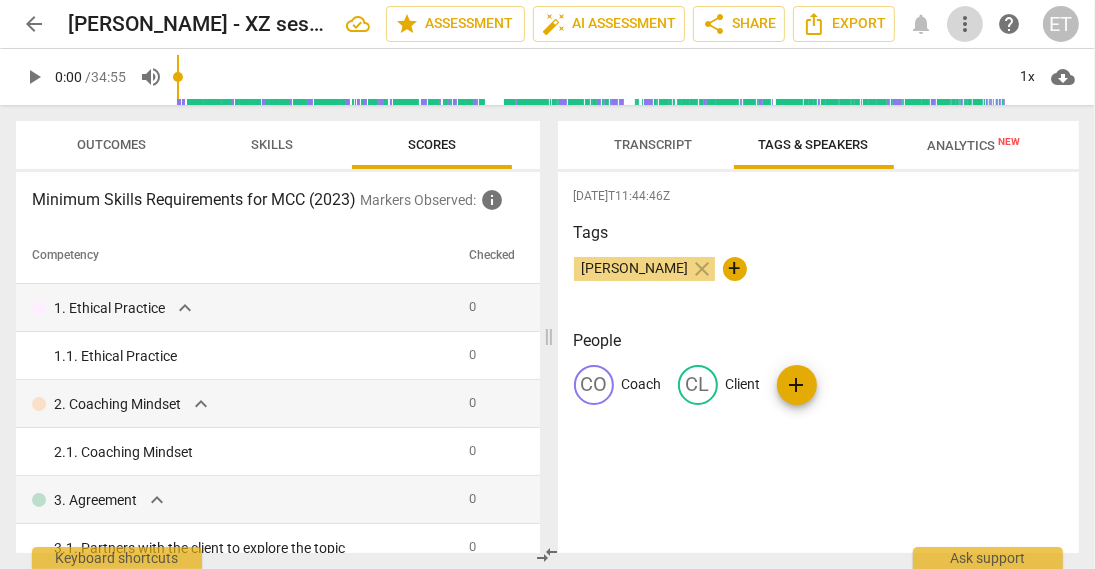 click on "more_vert" at bounding box center [965, 24] 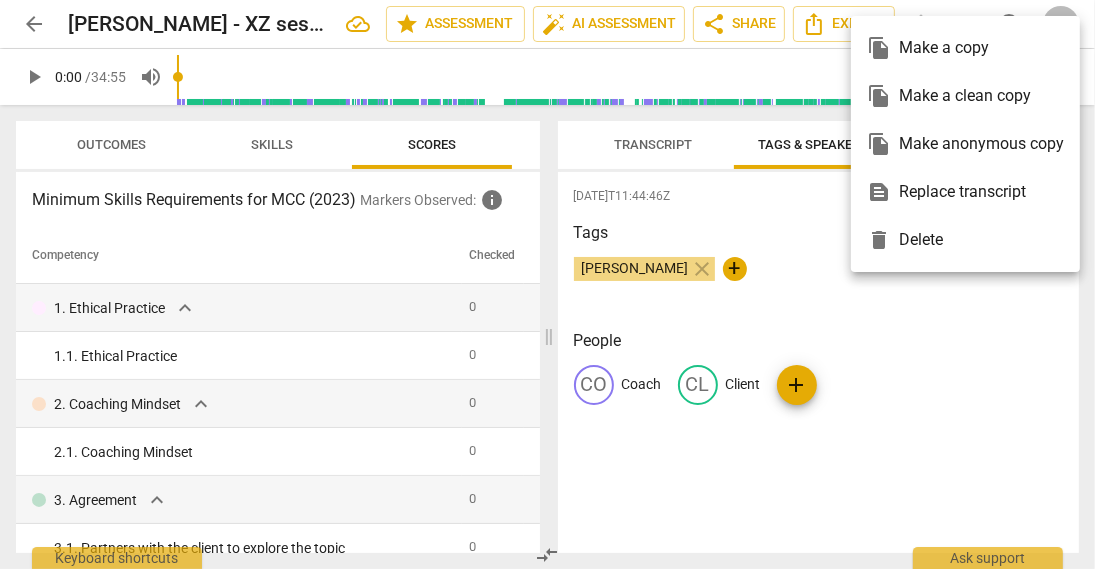 click at bounding box center (547, 284) 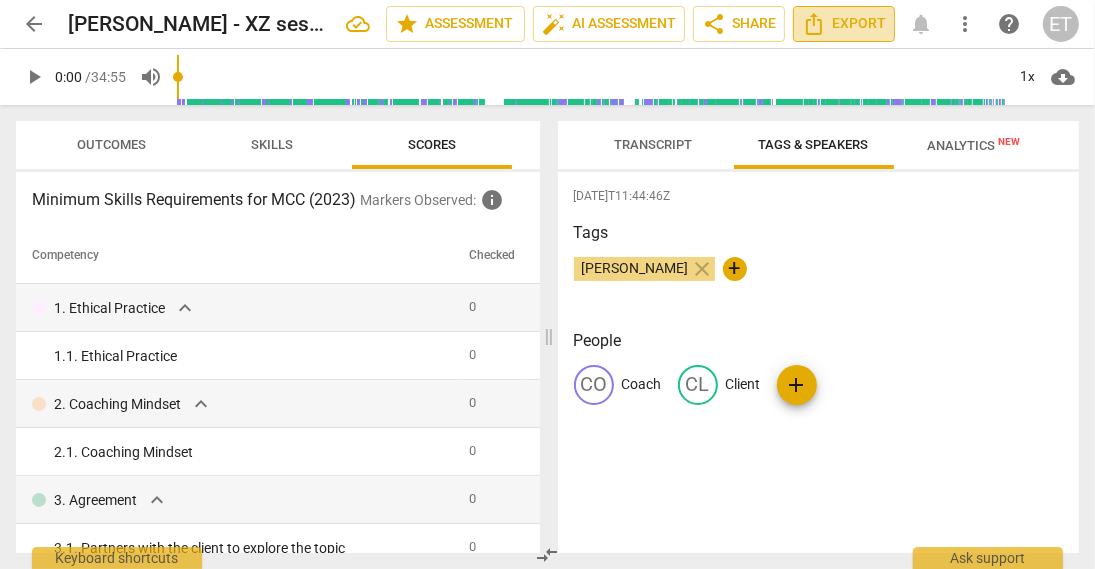click on "Export" at bounding box center (844, 24) 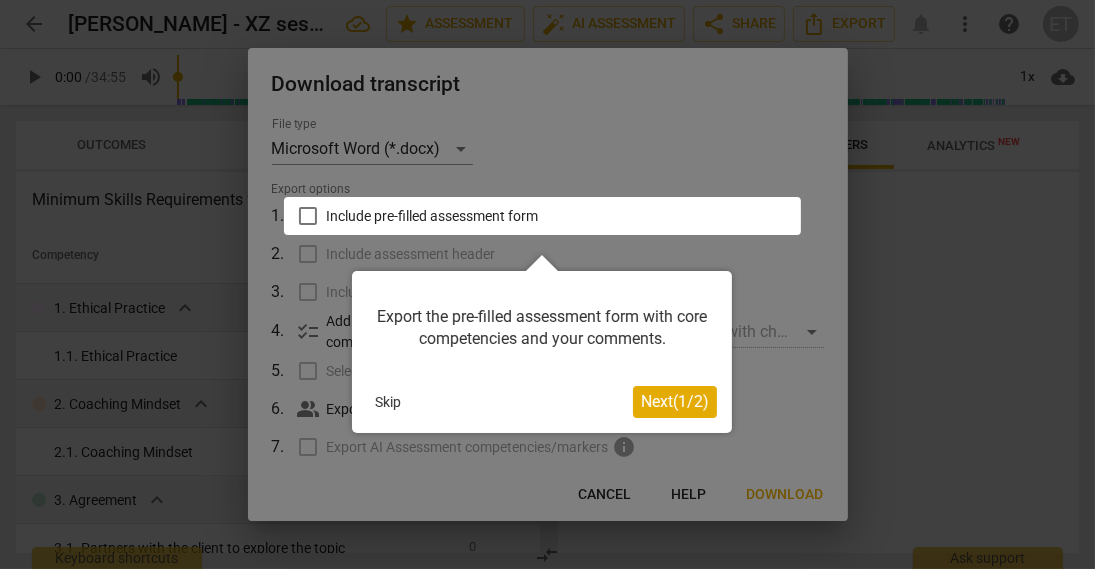 click at bounding box center (542, 216) 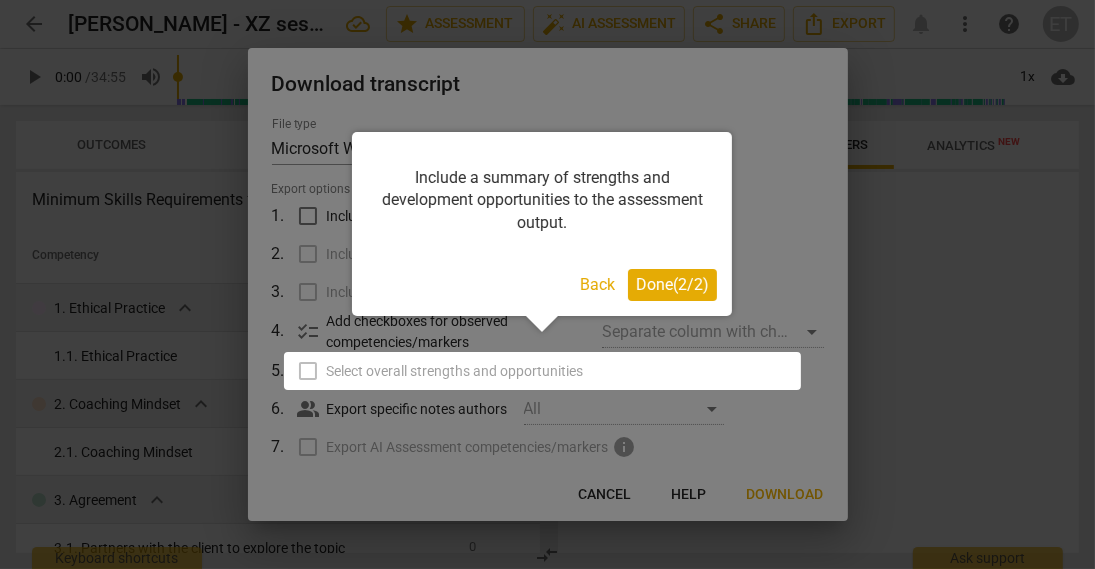 click on "Done  ( 2 / 2 )" at bounding box center [672, 284] 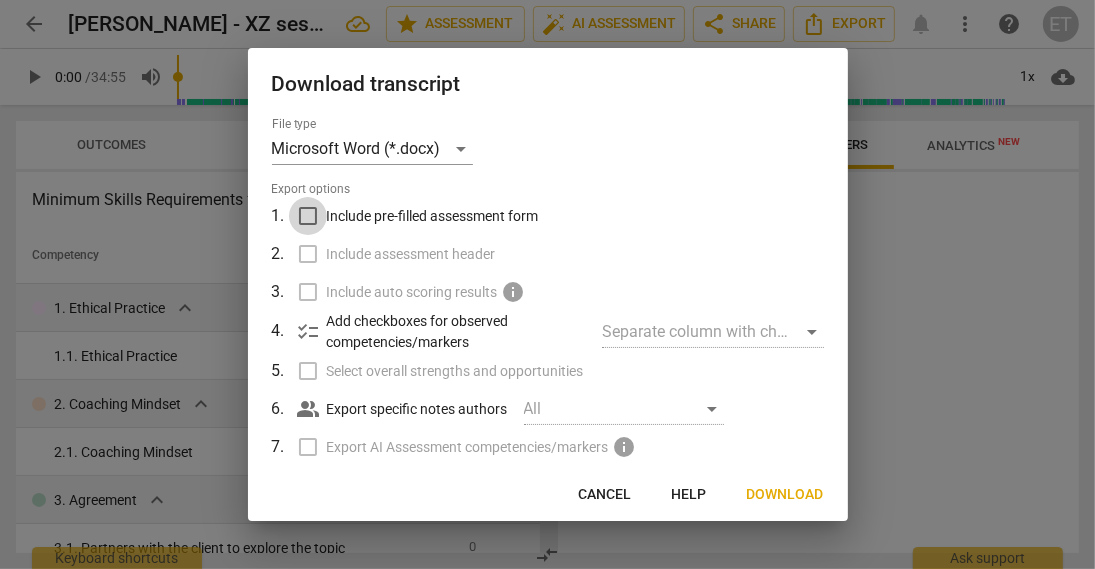 click on "Include pre-filled assessment form" at bounding box center [308, 216] 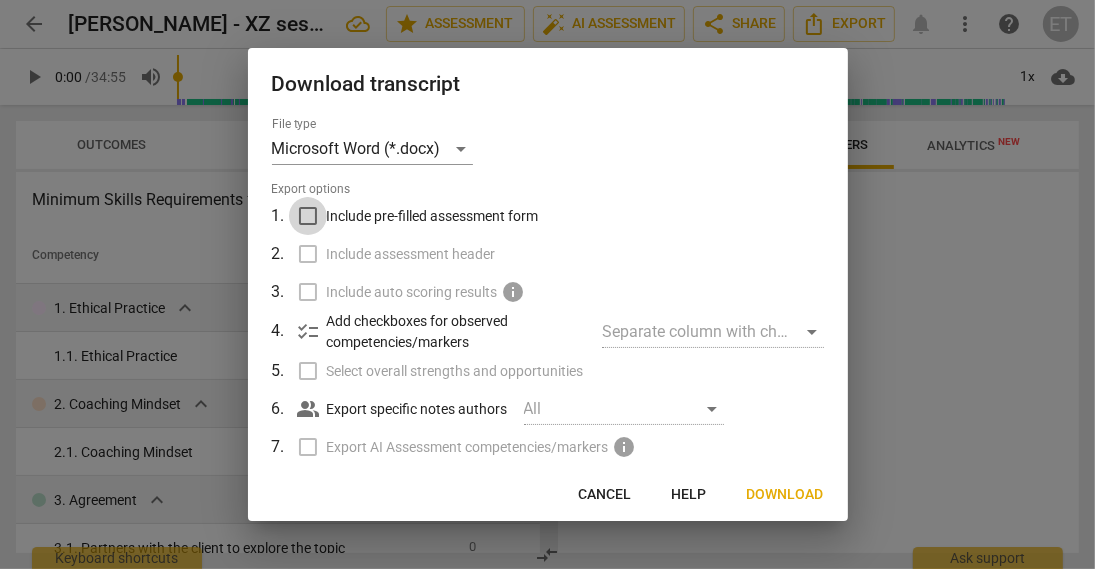 checkbox on "true" 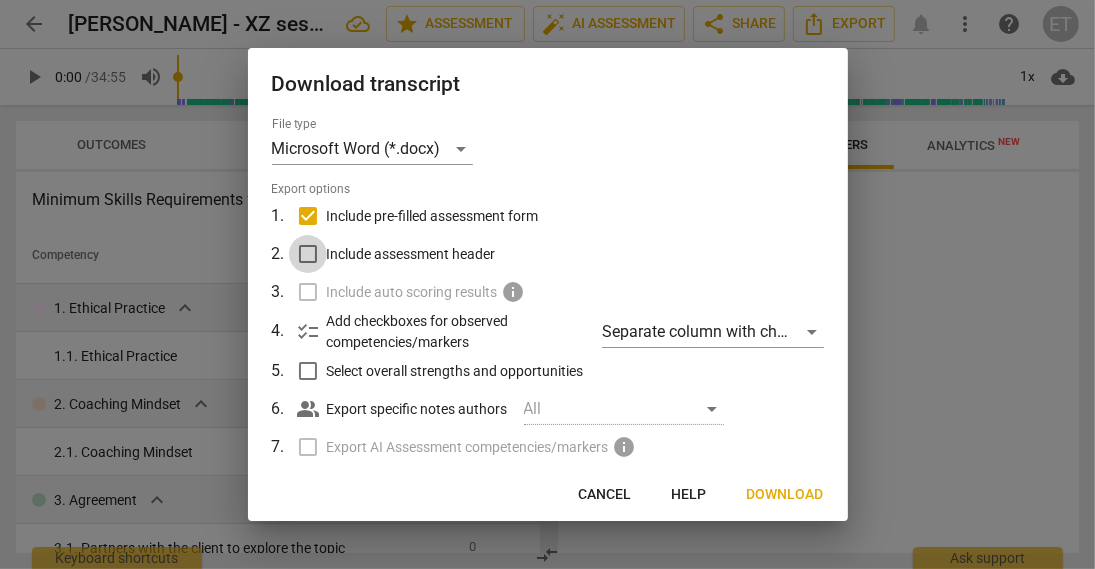 click on "Include assessment header" at bounding box center [308, 254] 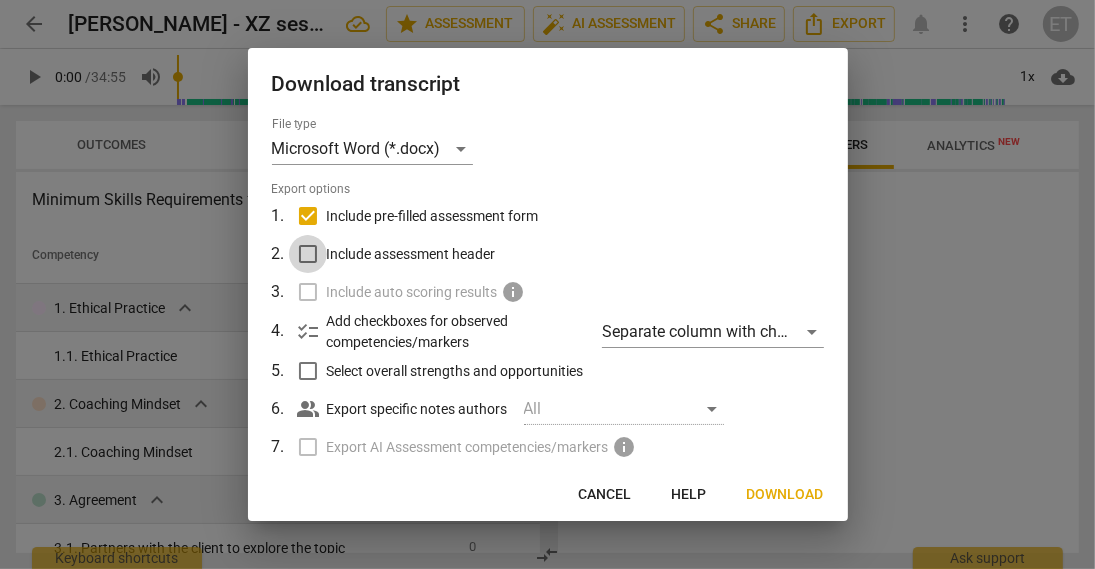 checkbox on "true" 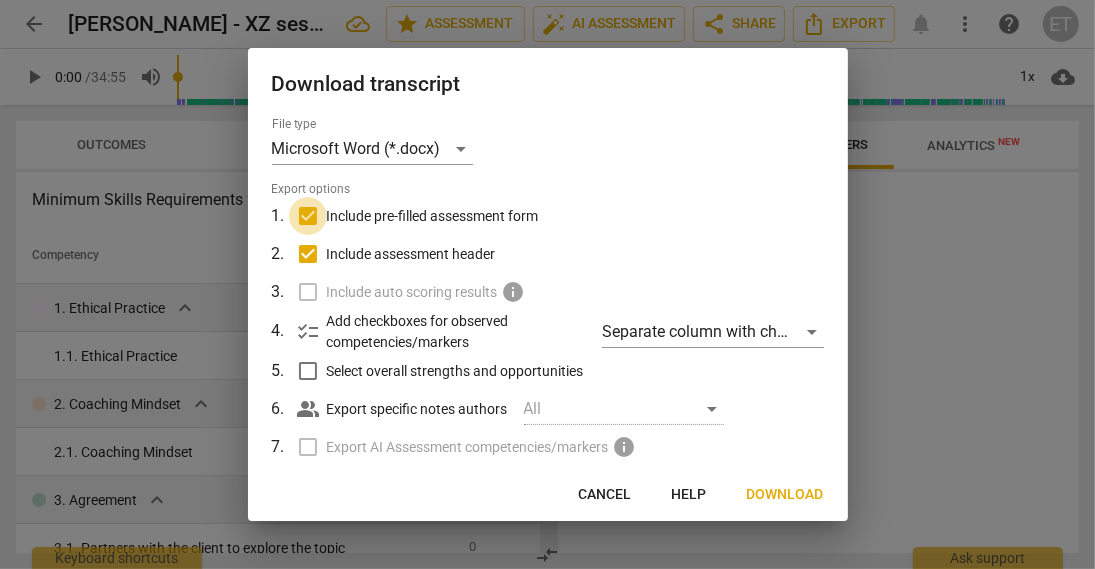 click on "Include pre-filled assessment form" at bounding box center (308, 216) 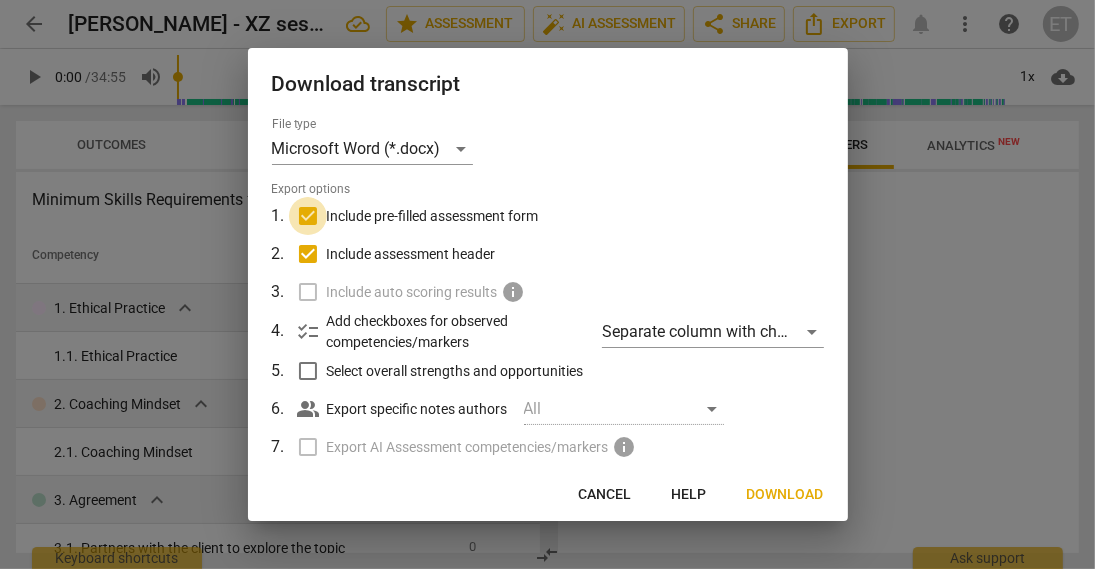 checkbox on "false" 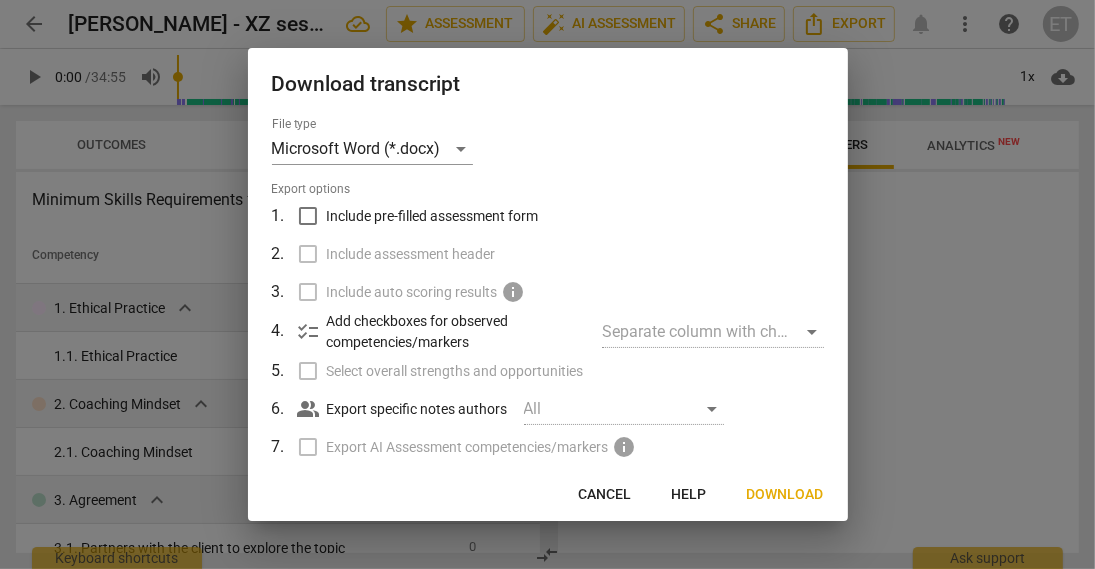 scroll, scrollTop: 188, scrollLeft: 0, axis: vertical 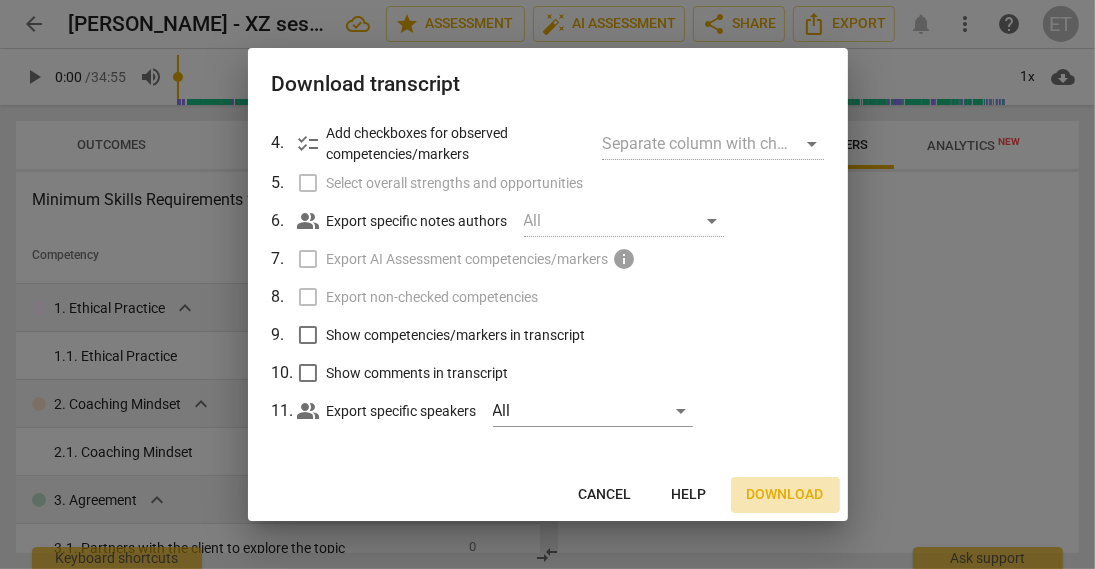 click on "Download" at bounding box center [785, 495] 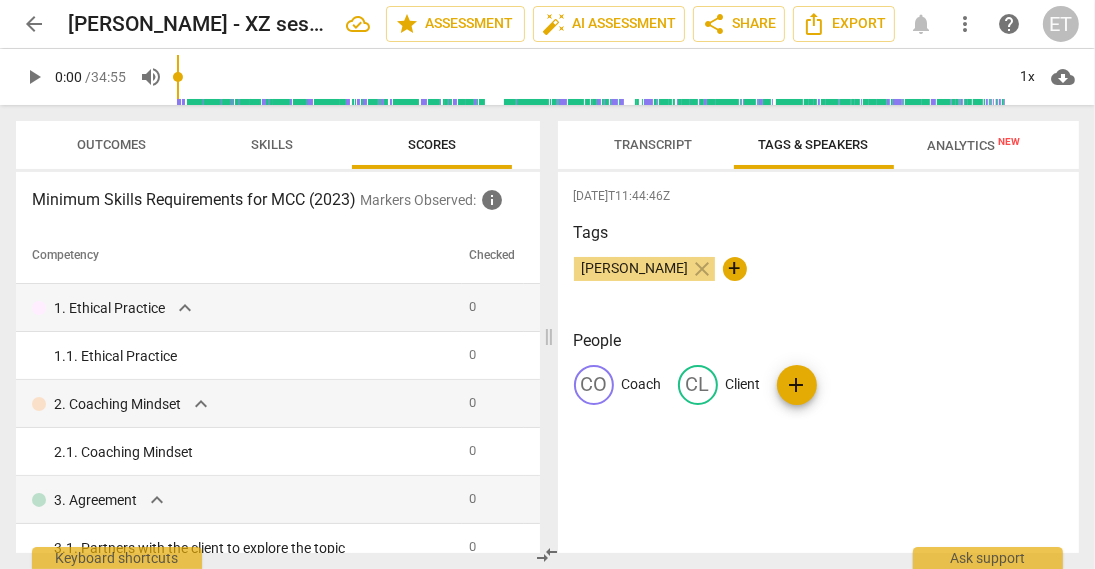 click on "Tags" at bounding box center [819, 233] 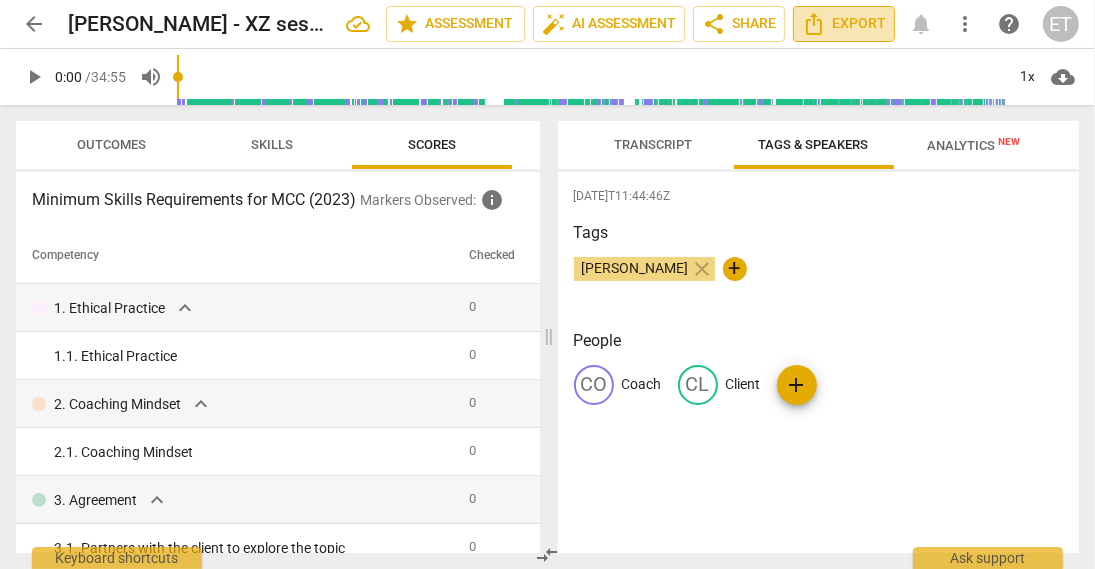 click on "Export" at bounding box center (844, 24) 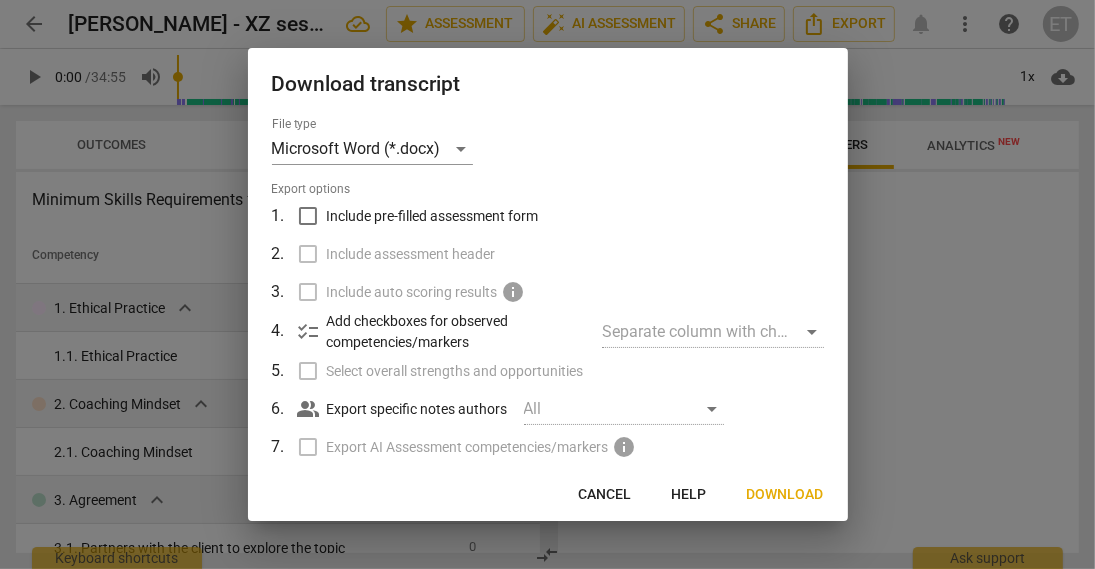 click on "Include pre-filled assessment form" at bounding box center [433, 216] 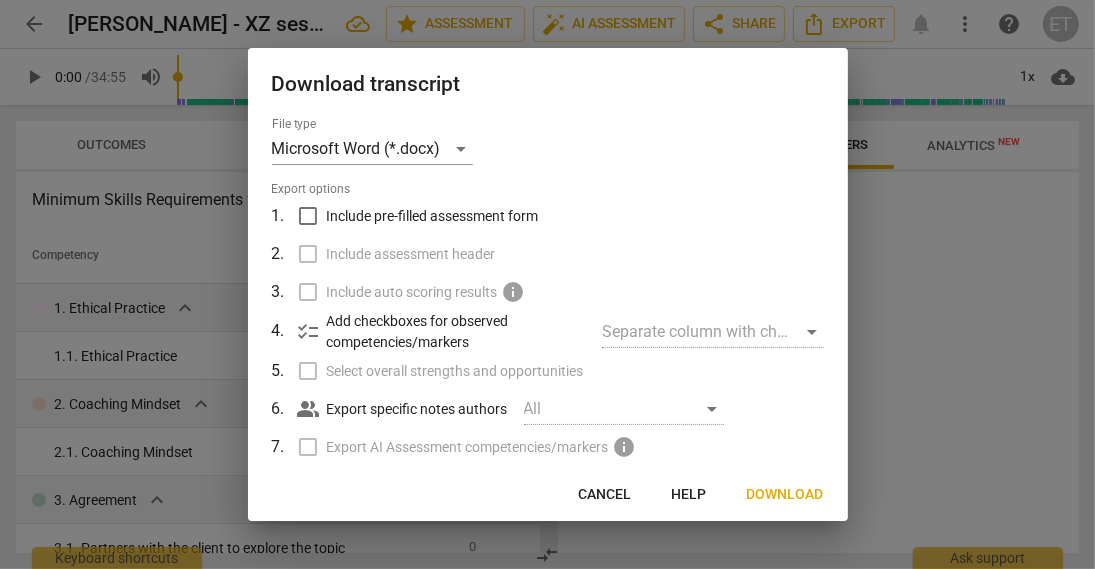 click on "Include pre-filled assessment form" at bounding box center (308, 216) 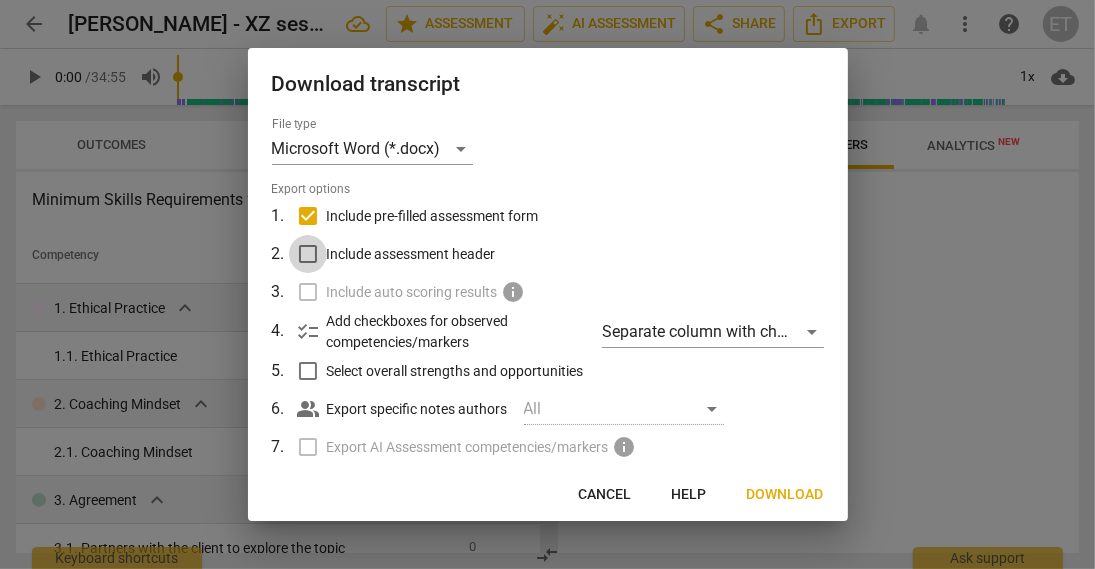 click on "Include assessment header" at bounding box center (308, 254) 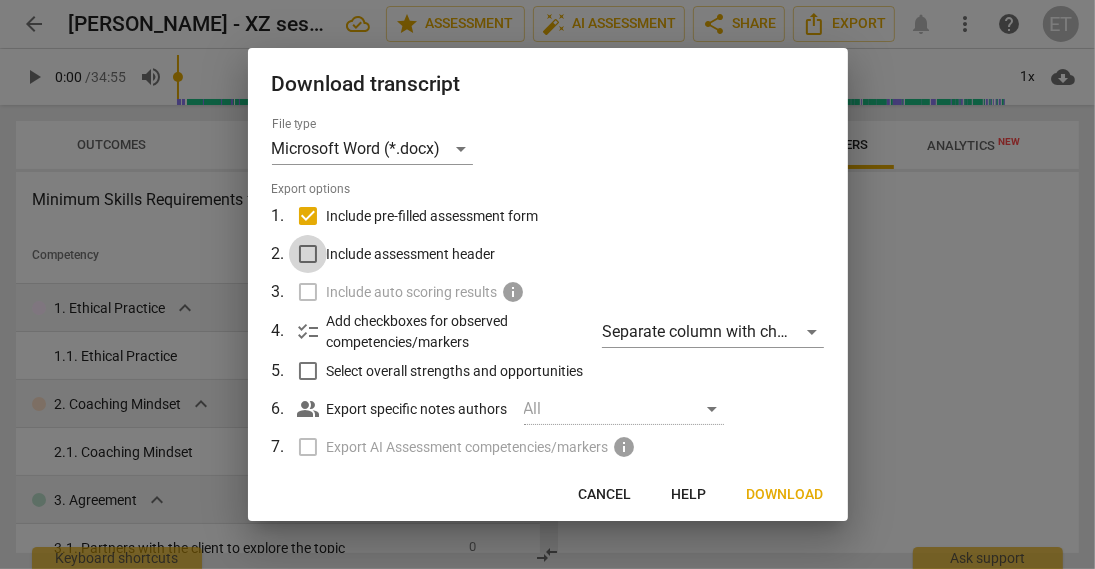 checkbox on "true" 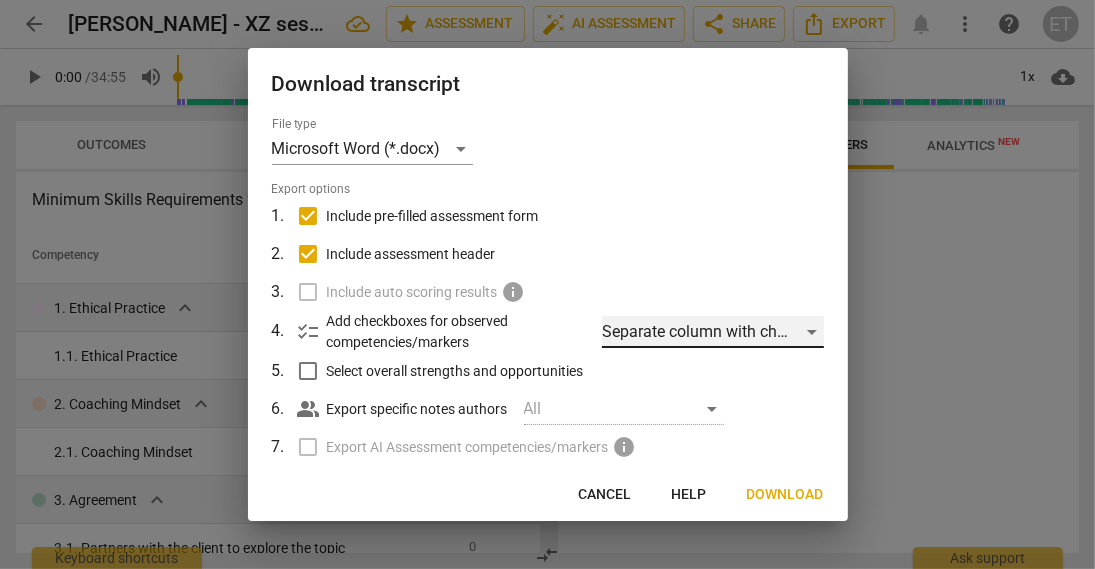 click on "Separate column with check marks" at bounding box center (712, 332) 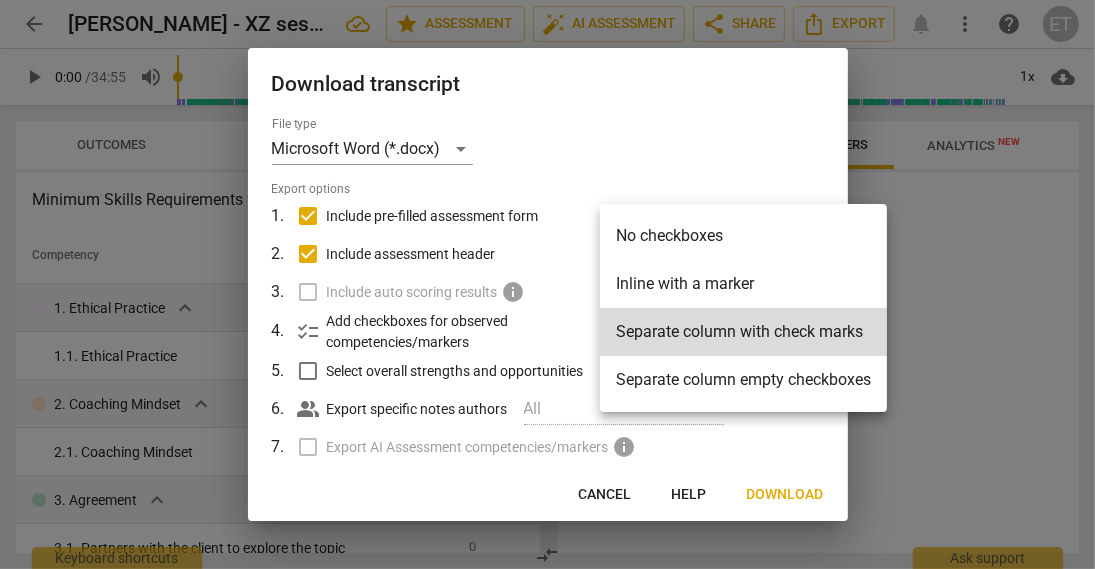 click at bounding box center [547, 284] 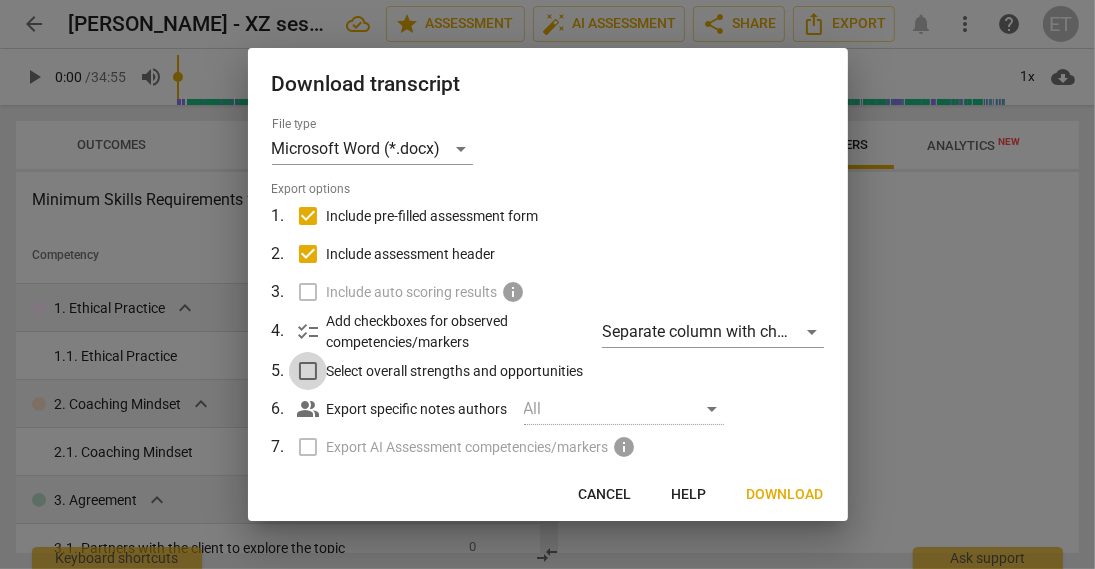 click on "Select overall strengths and opportunities" at bounding box center [308, 371] 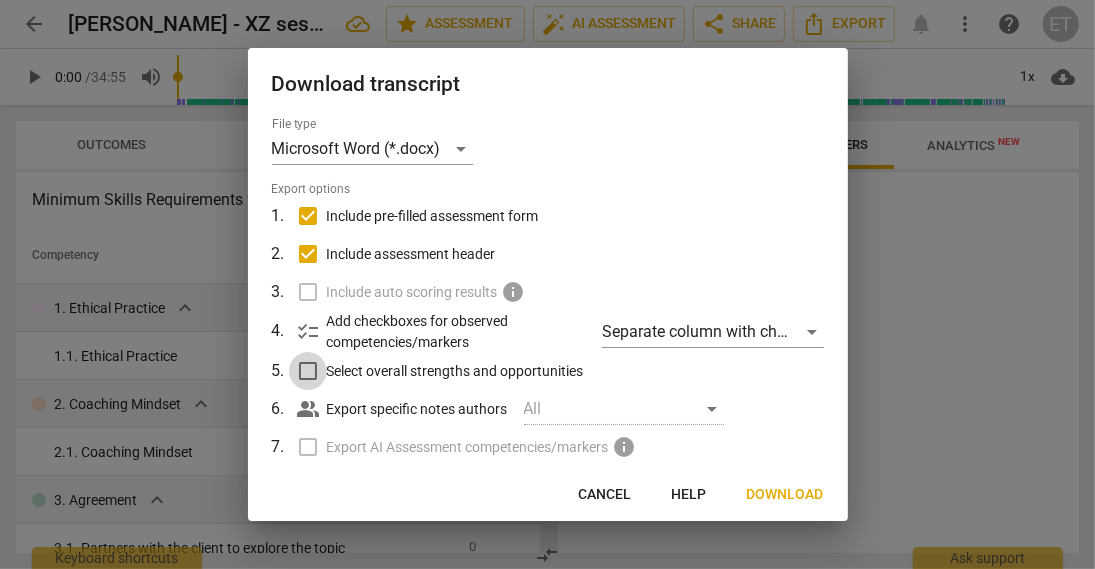 checkbox on "true" 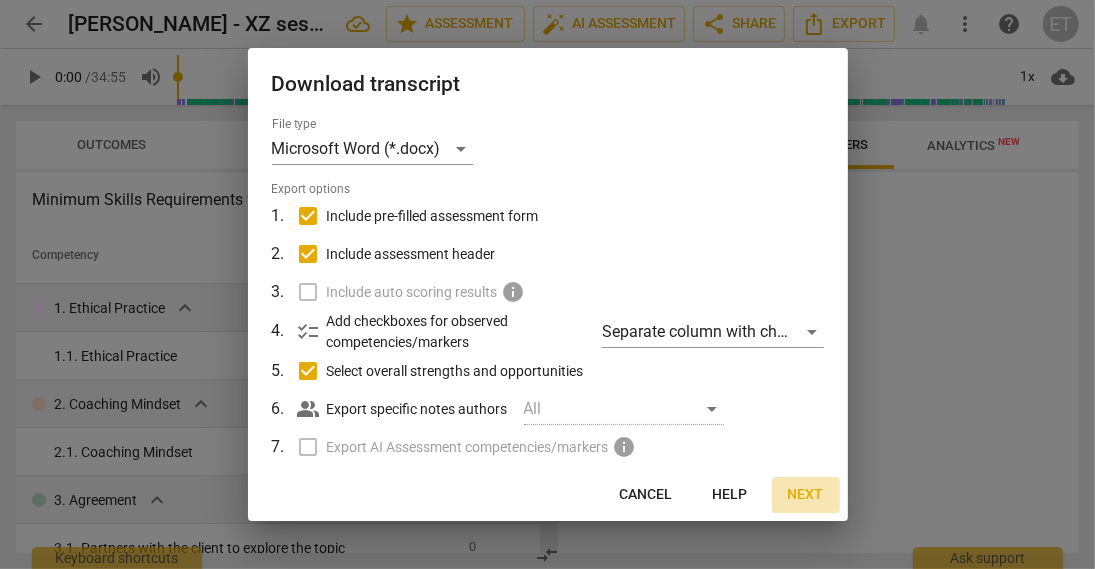 click on "Next" at bounding box center (806, 495) 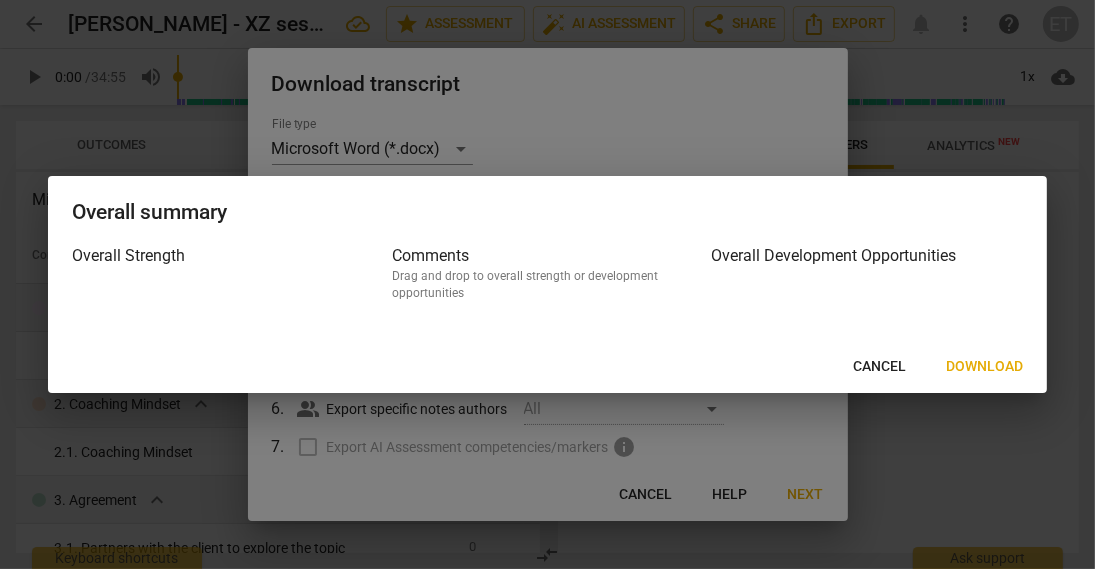 click at bounding box center [867, 300] 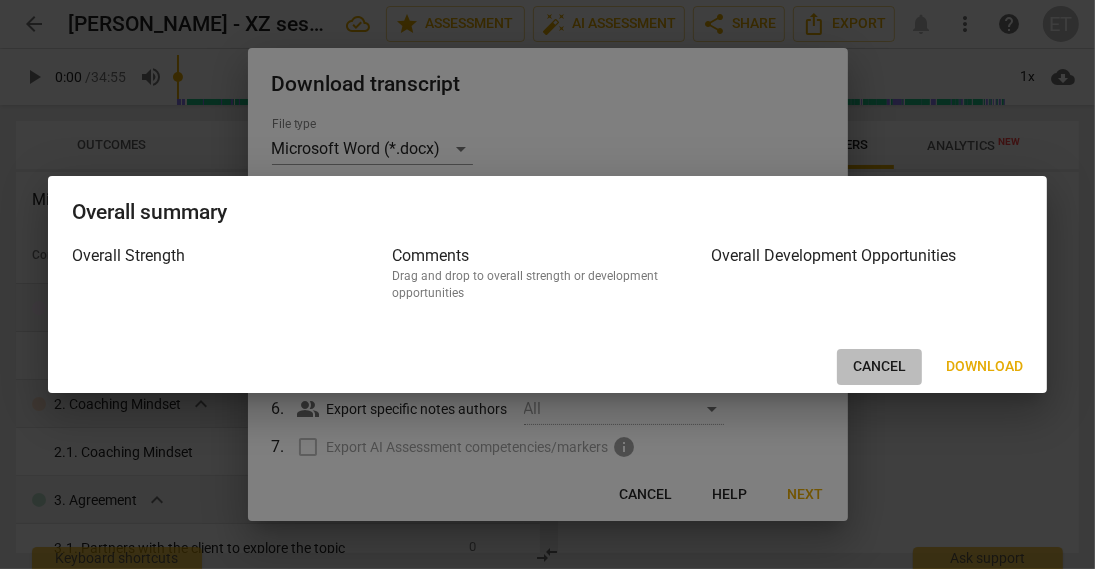 click on "Cancel" at bounding box center (879, 367) 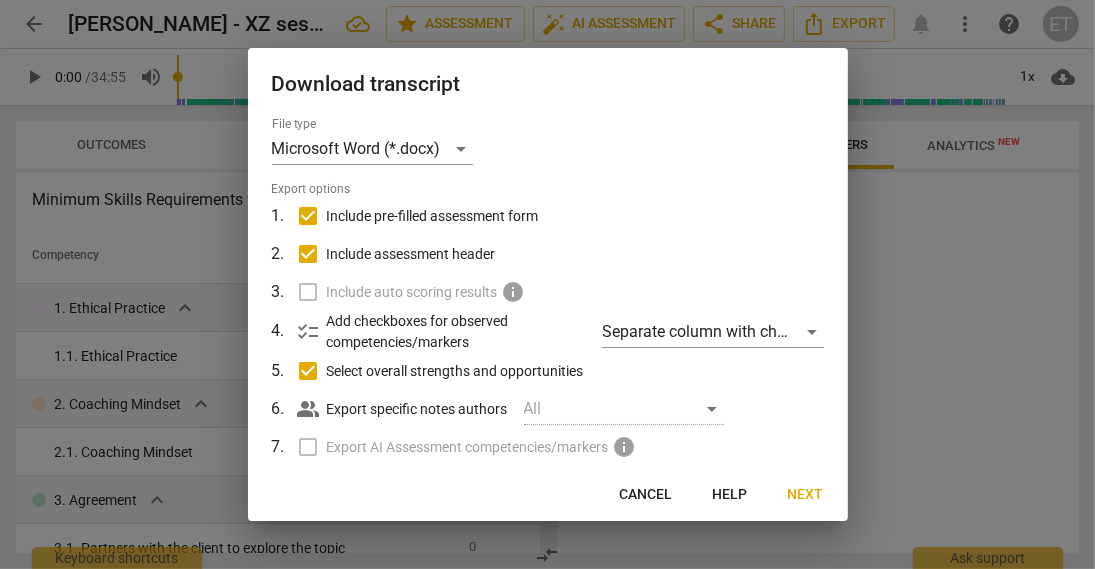 scroll, scrollTop: 188, scrollLeft: 0, axis: vertical 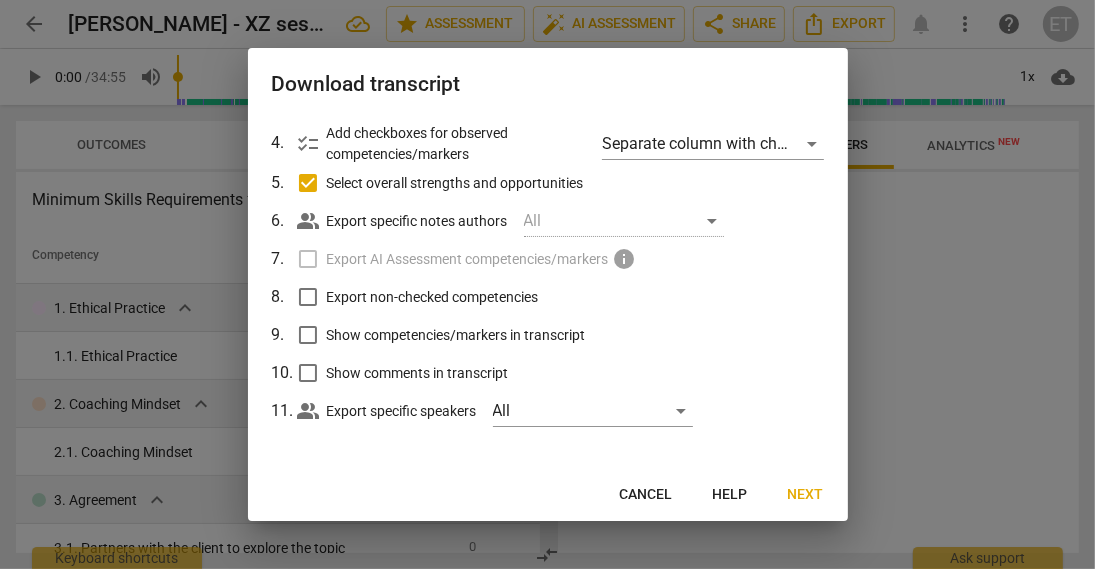 click on "Next" at bounding box center [806, 495] 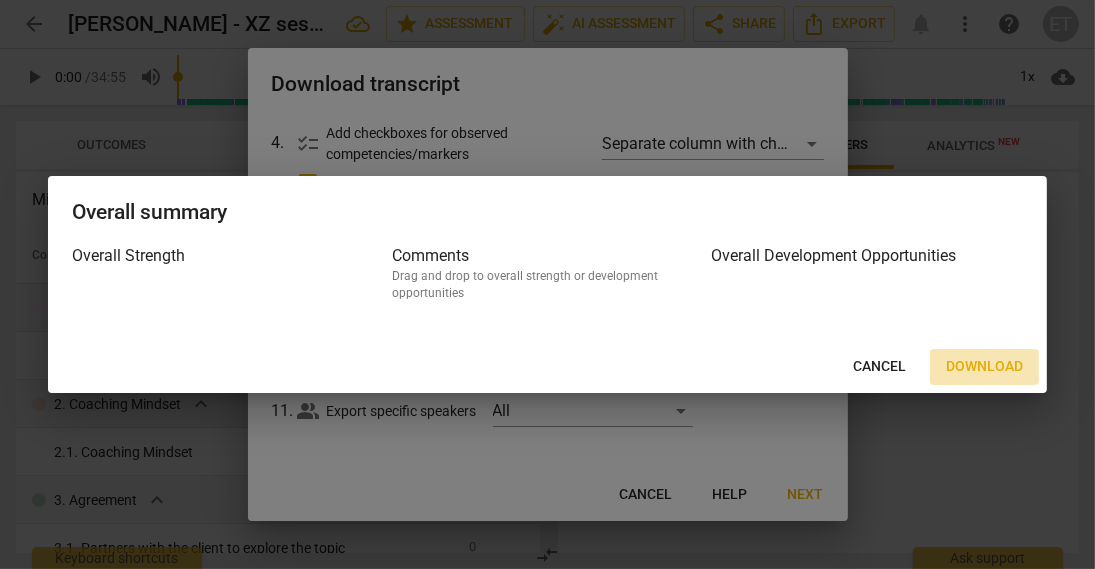 click on "Download" at bounding box center (984, 367) 